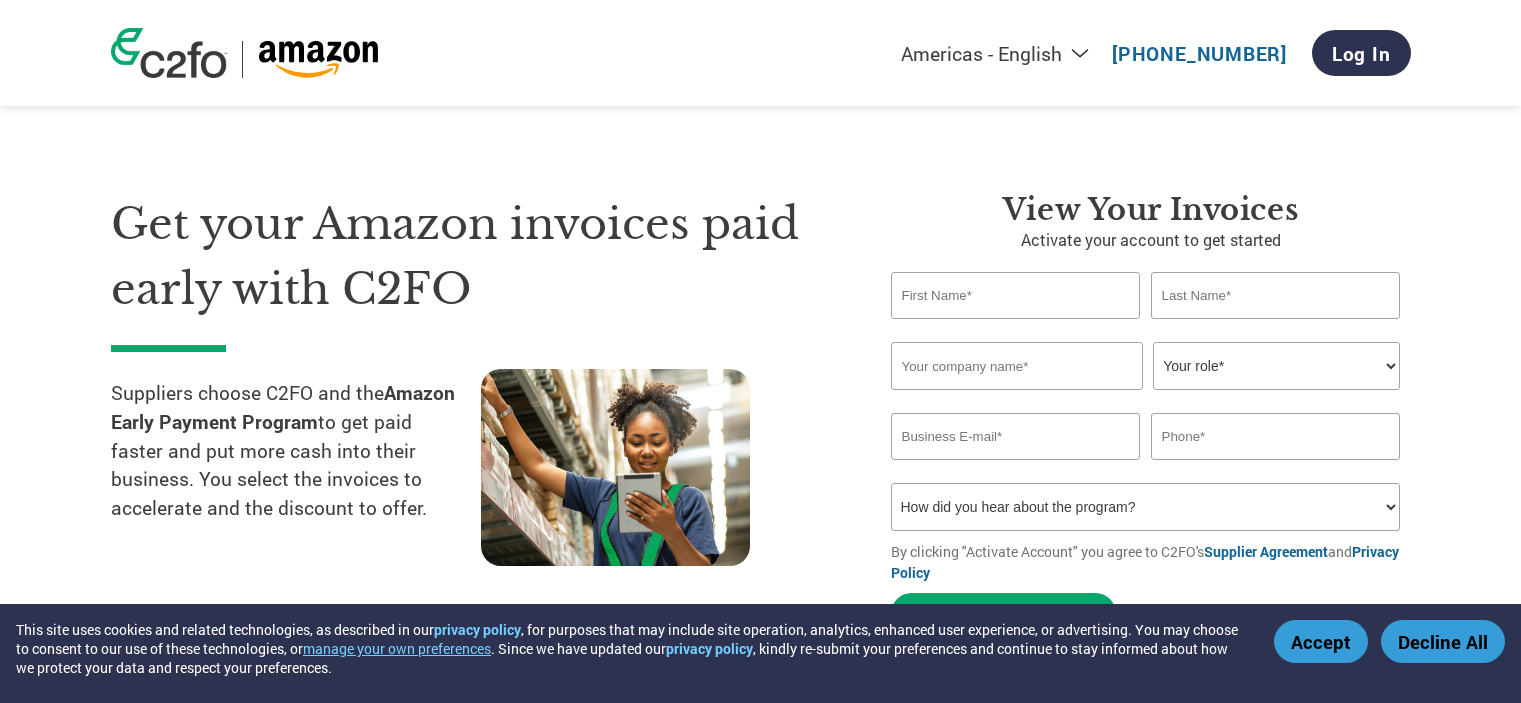 scroll, scrollTop: 0, scrollLeft: 0, axis: both 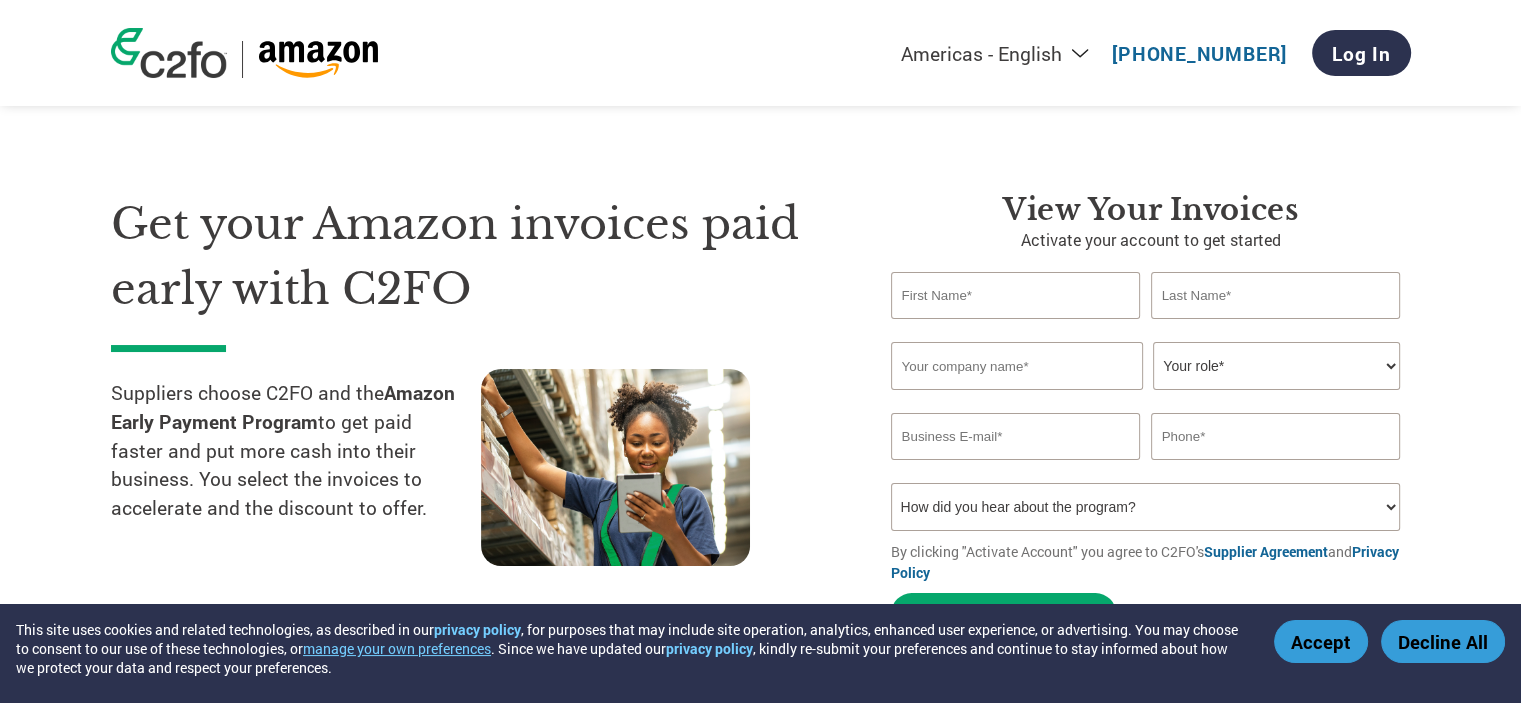 click at bounding box center (1016, 295) 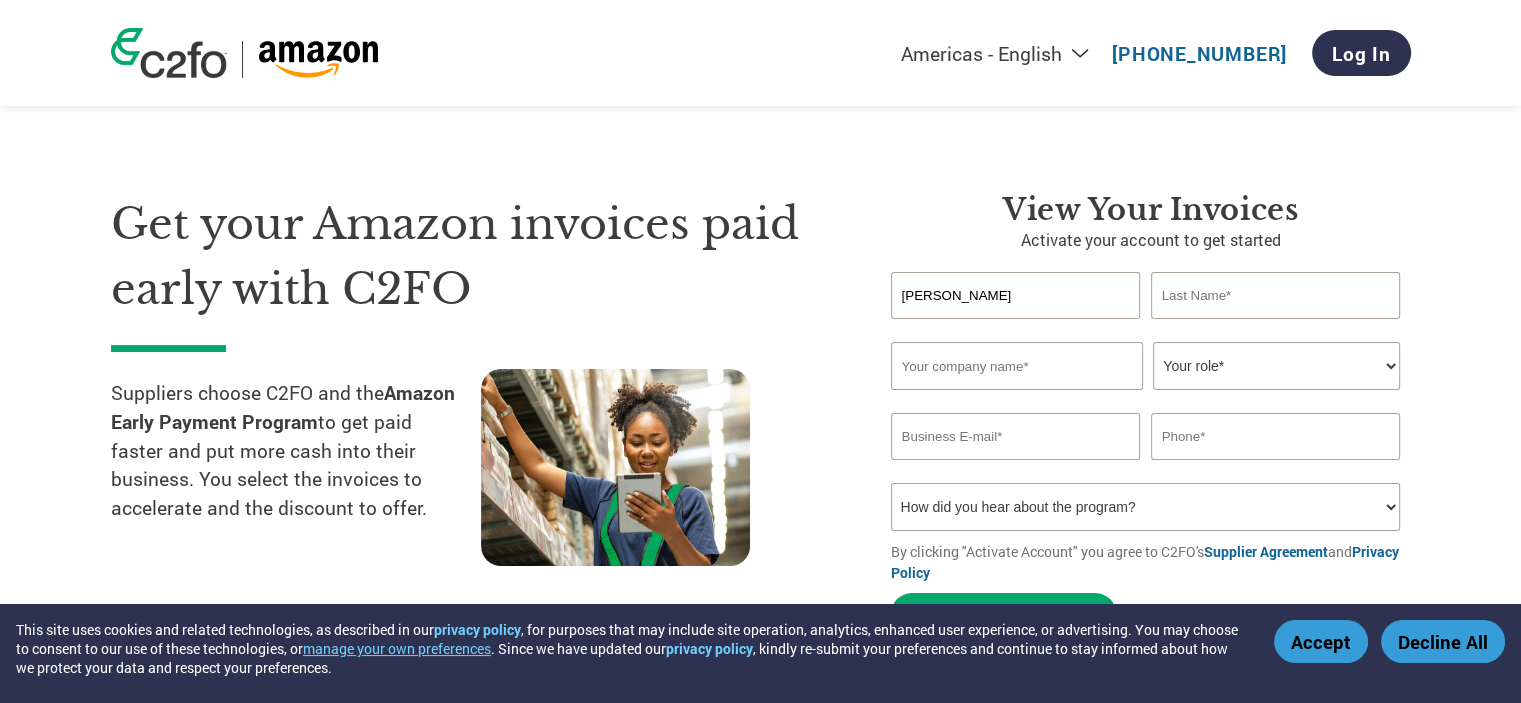 type on "Patrick" 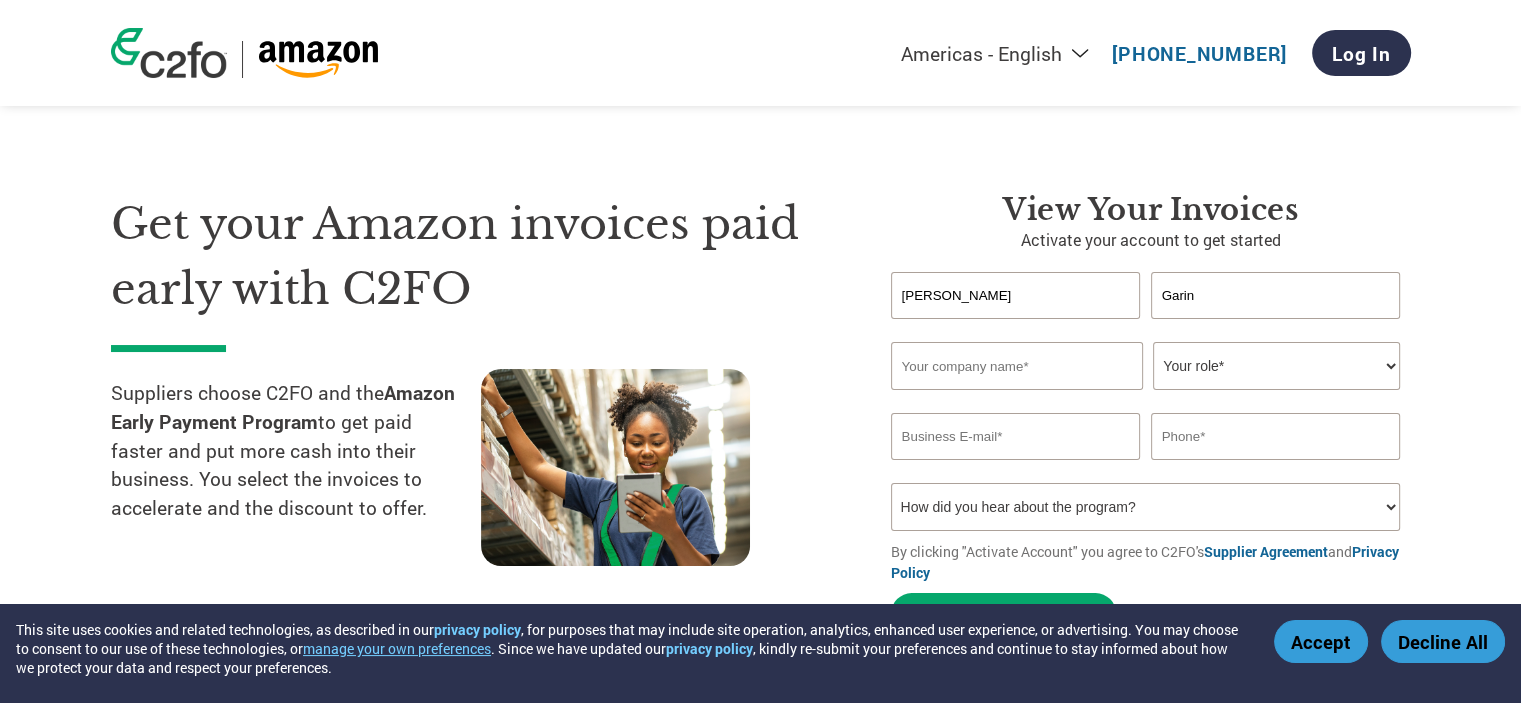 type on "Garin" 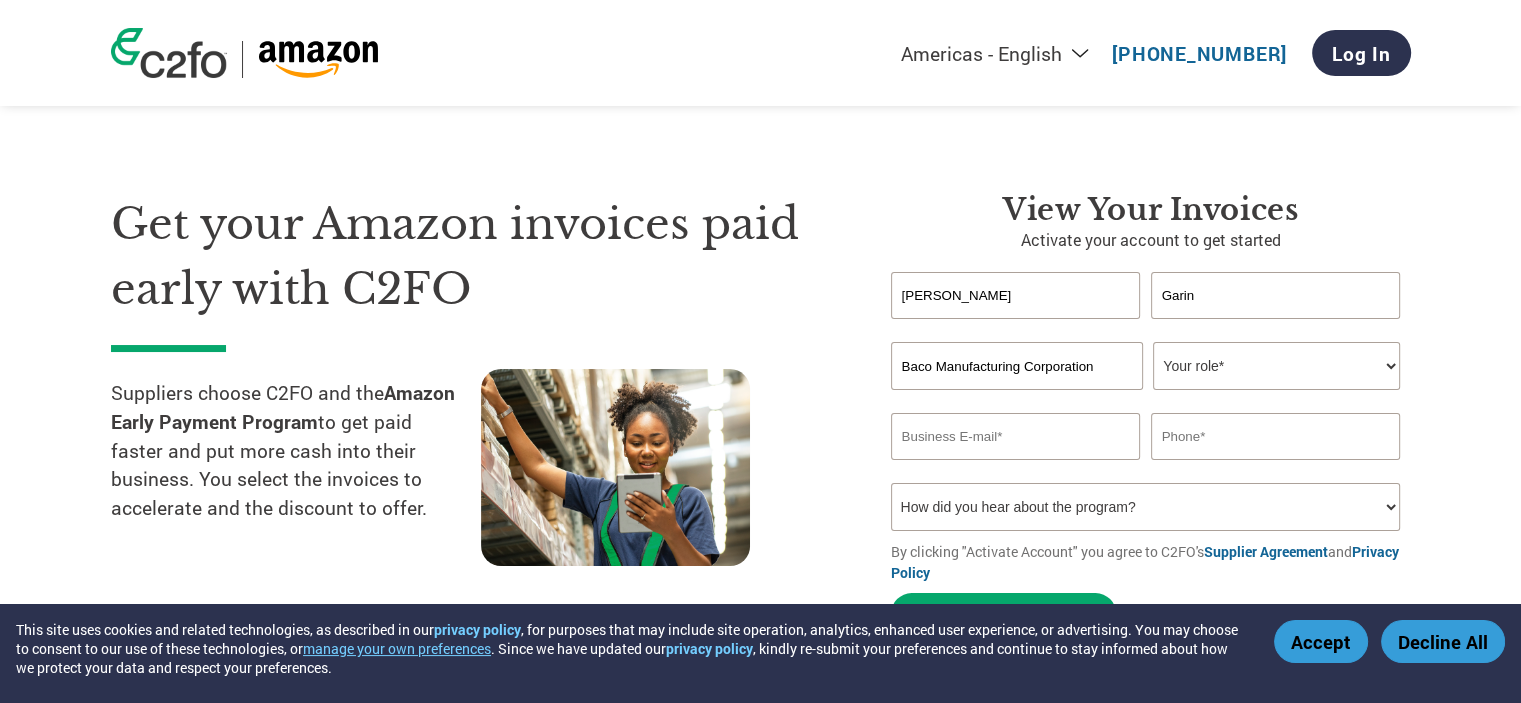 type on "Baco Manufacturing Corporation" 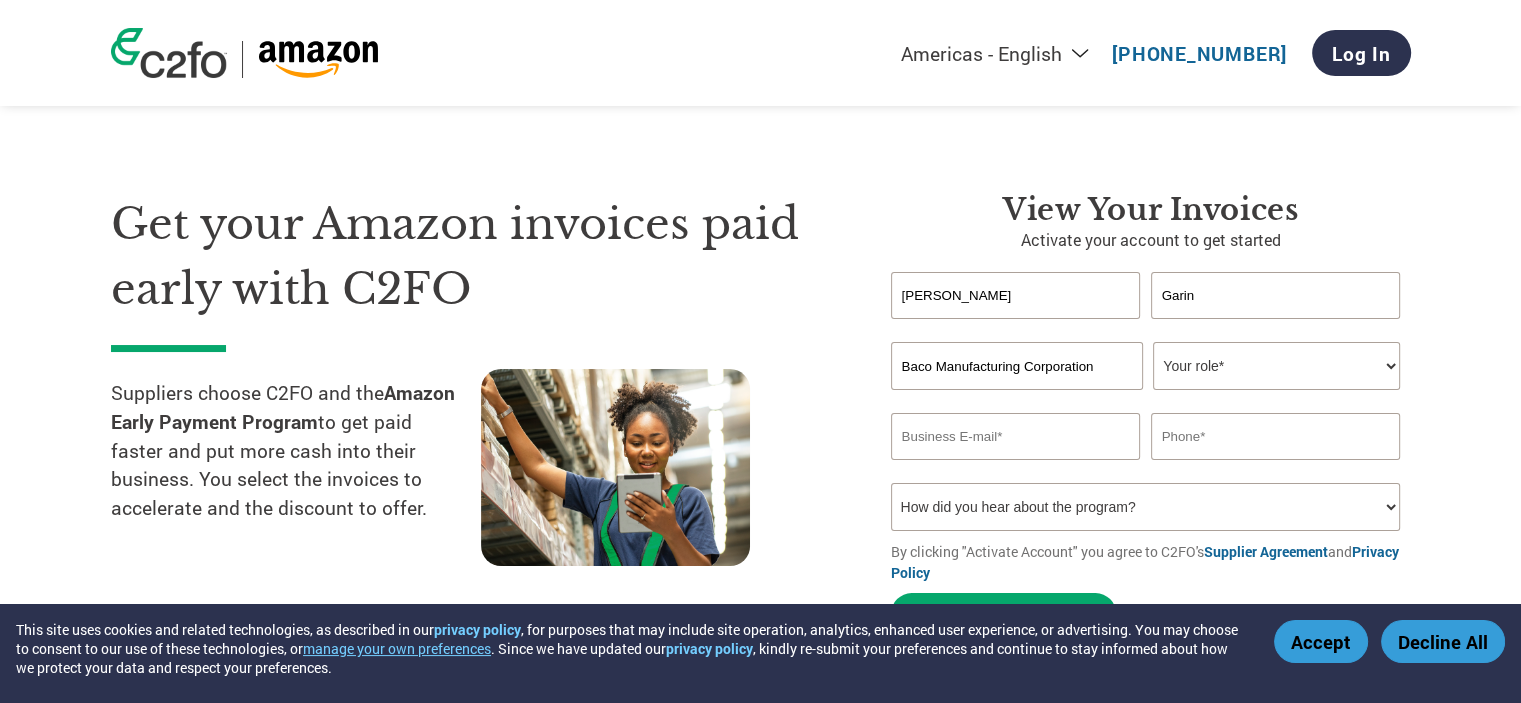 select on "PRESIDENT" 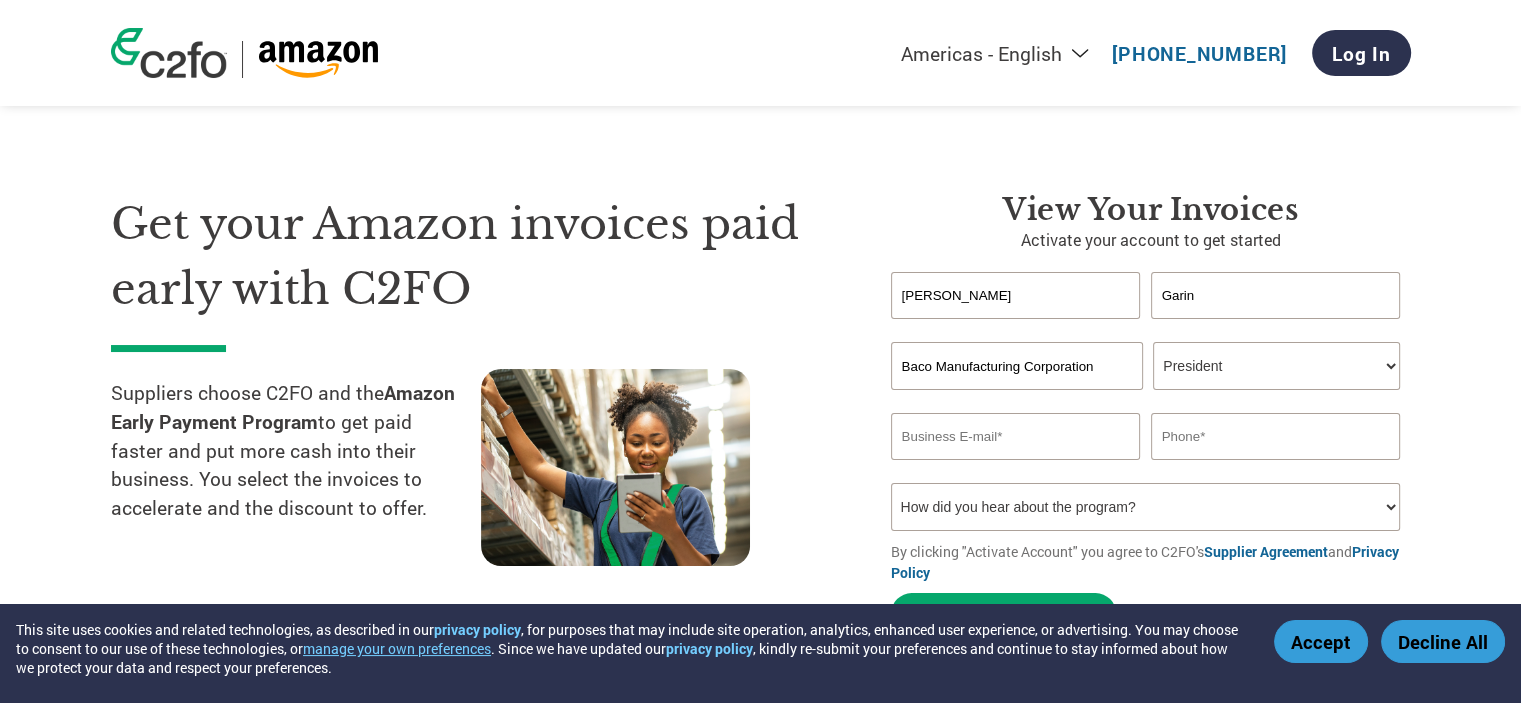 click on "Your role* CFO Controller Credit Manager Finance Director Treasurer CEO President Owner/Founder Accounting Bookkeeper Accounts Receivable Office Manager Other" at bounding box center [1276, 366] 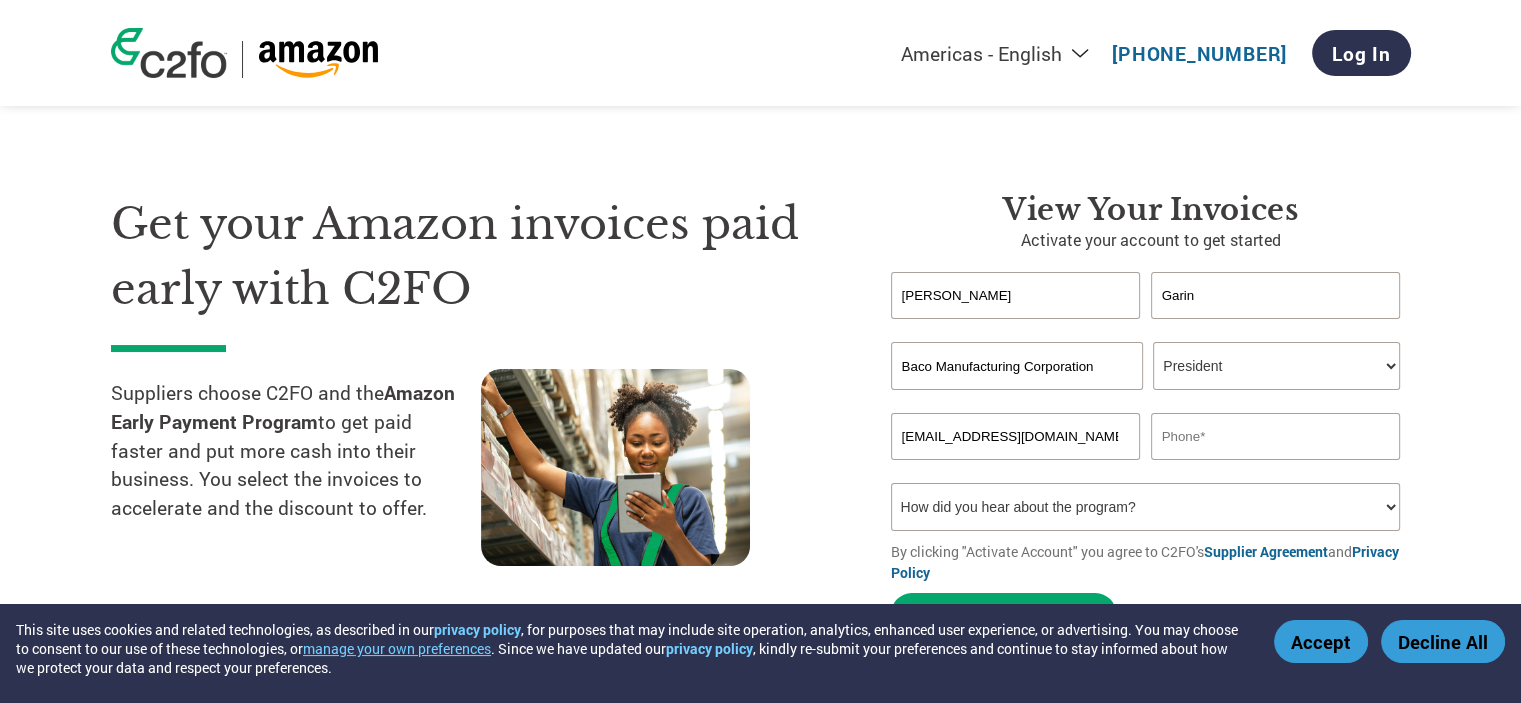 type on "[EMAIL_ADDRESS][DOMAIN_NAME]" 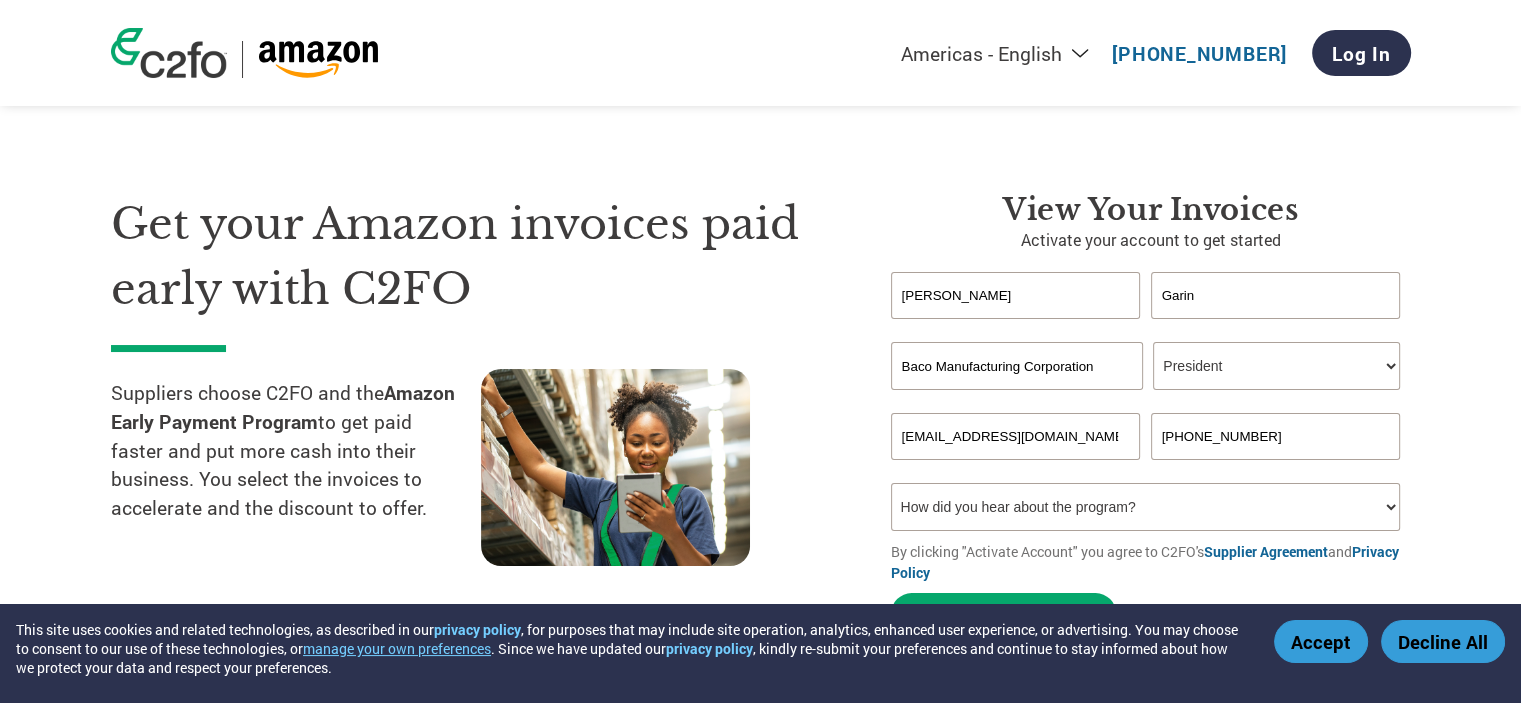 type on "[PHONE_NUMBER]" 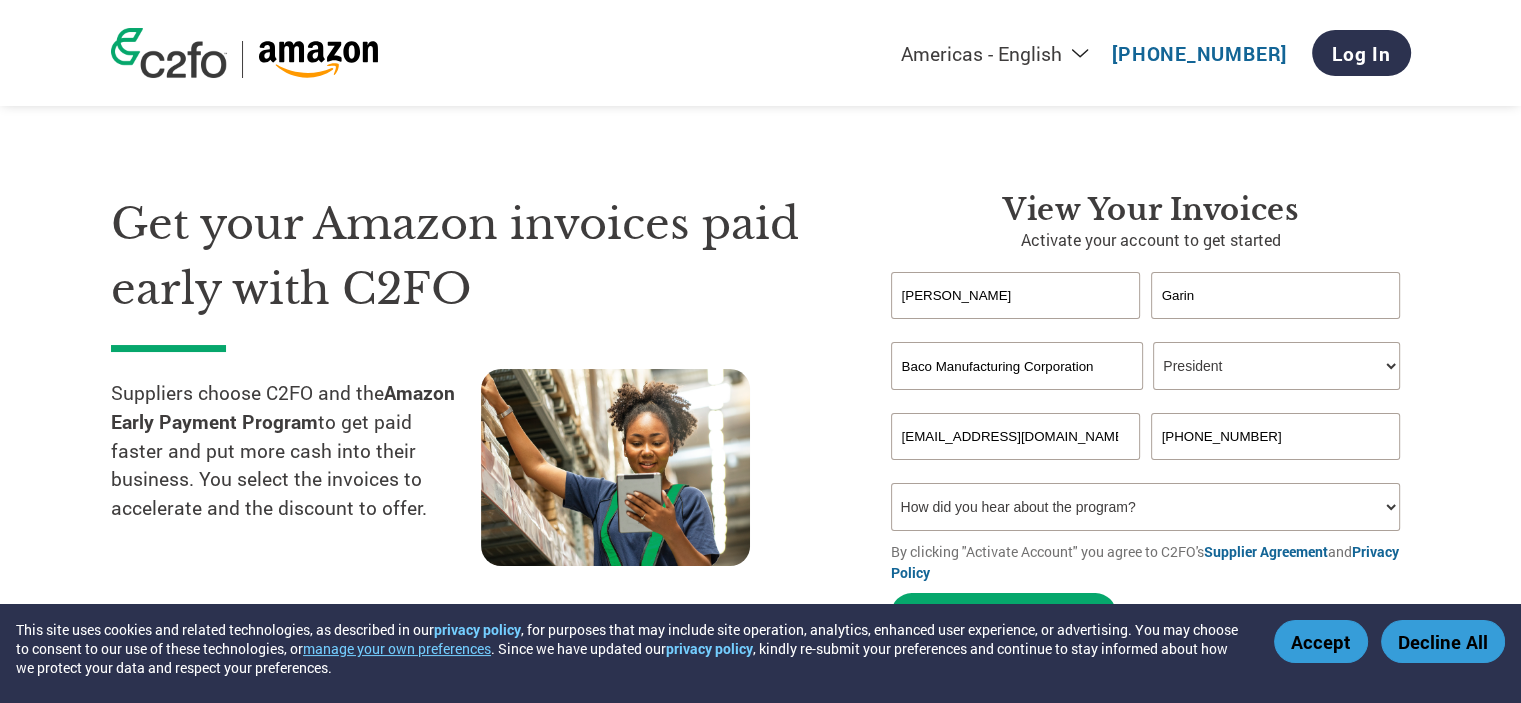 click on "How did you hear about the program? Received a letter Email Social Media Online Search Family/Friend/Acquaintance At an event Other" at bounding box center [1146, 507] 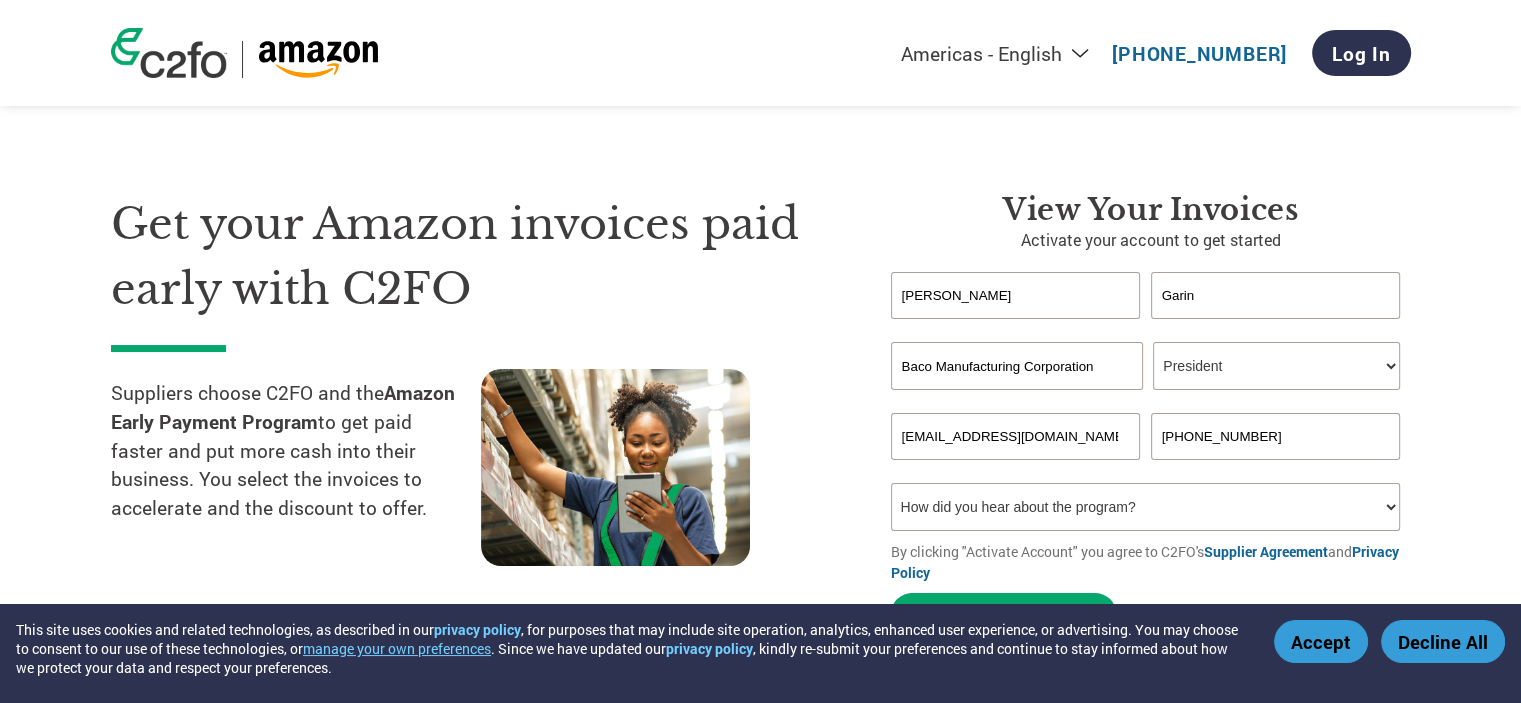 select on "Received a Letter" 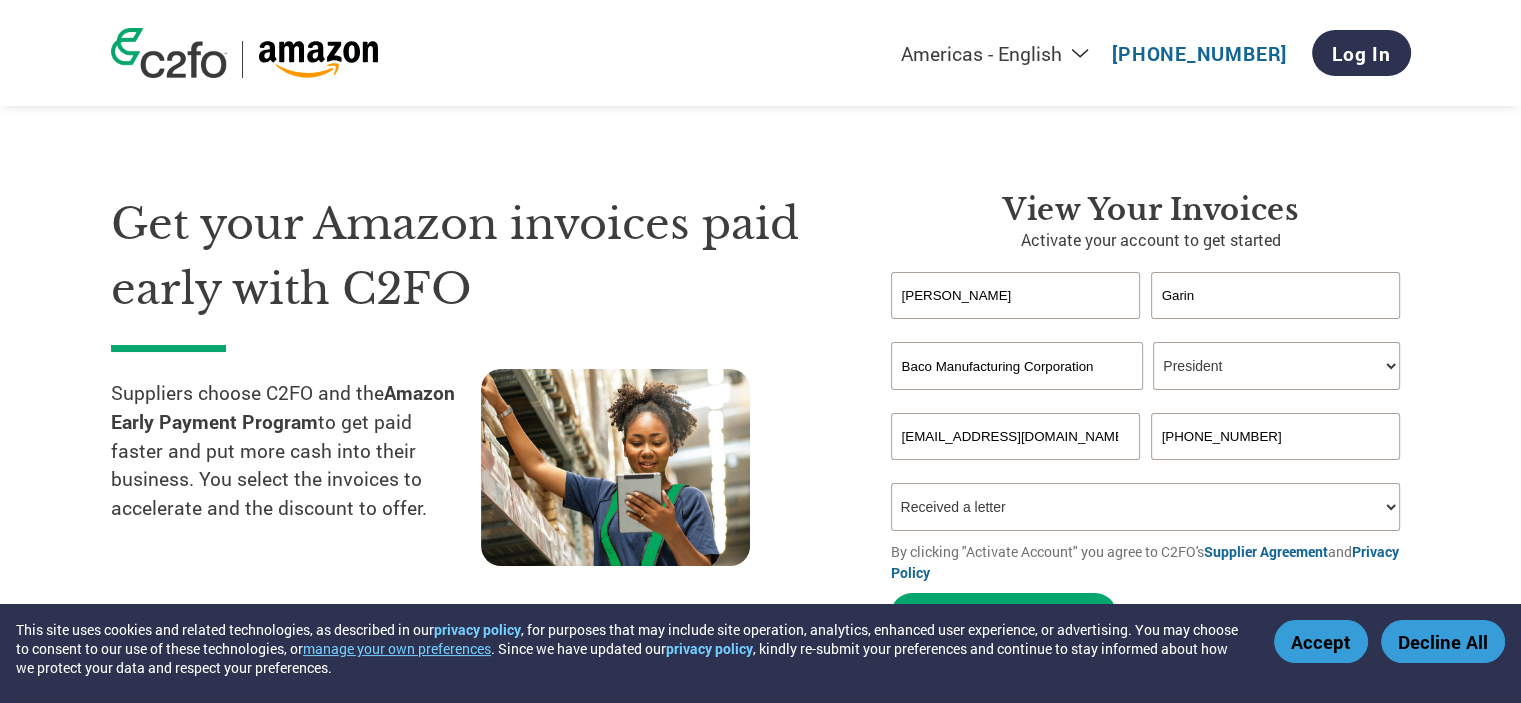 click on "How did you hear about the program? Received a letter Email Social Media Online Search Family/Friend/Acquaintance At an event Other" at bounding box center [1146, 507] 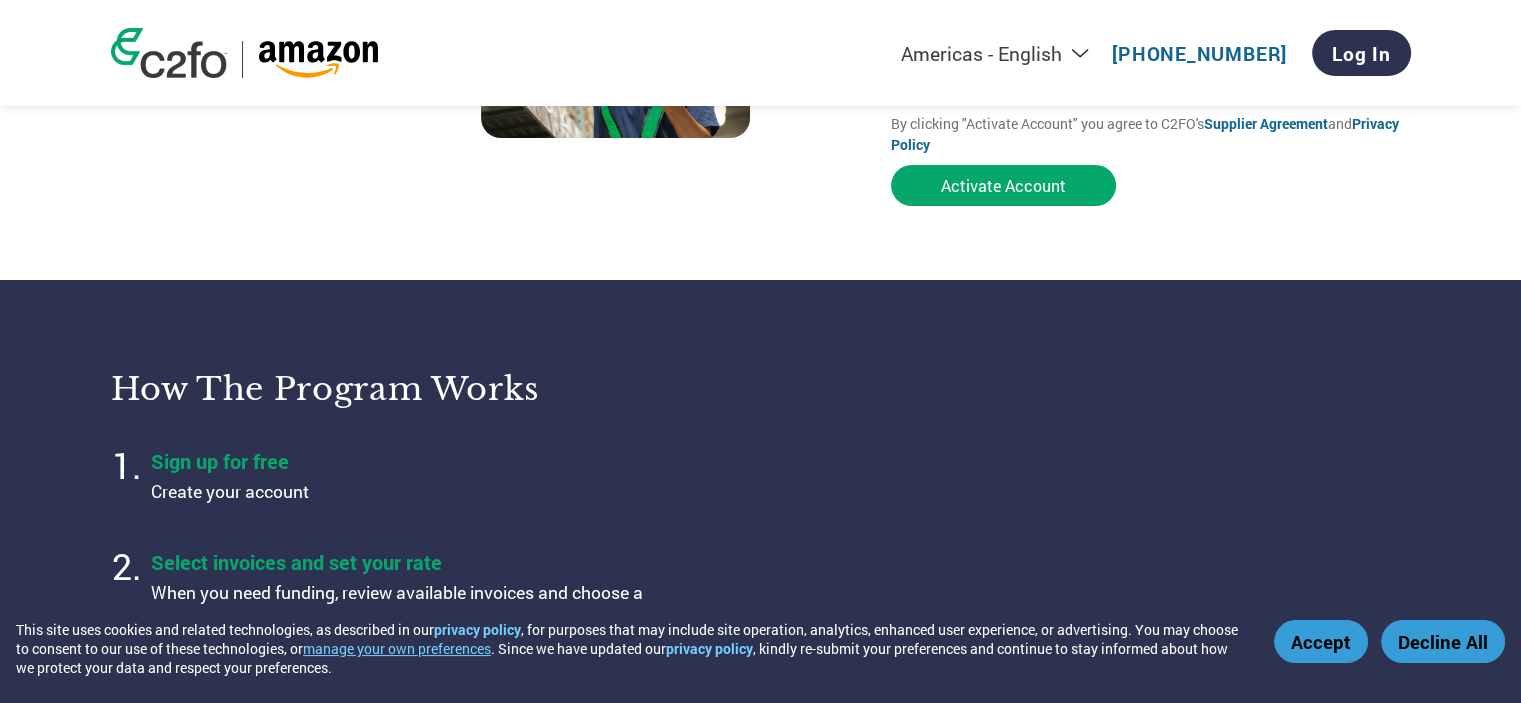 scroll, scrollTop: 400, scrollLeft: 0, axis: vertical 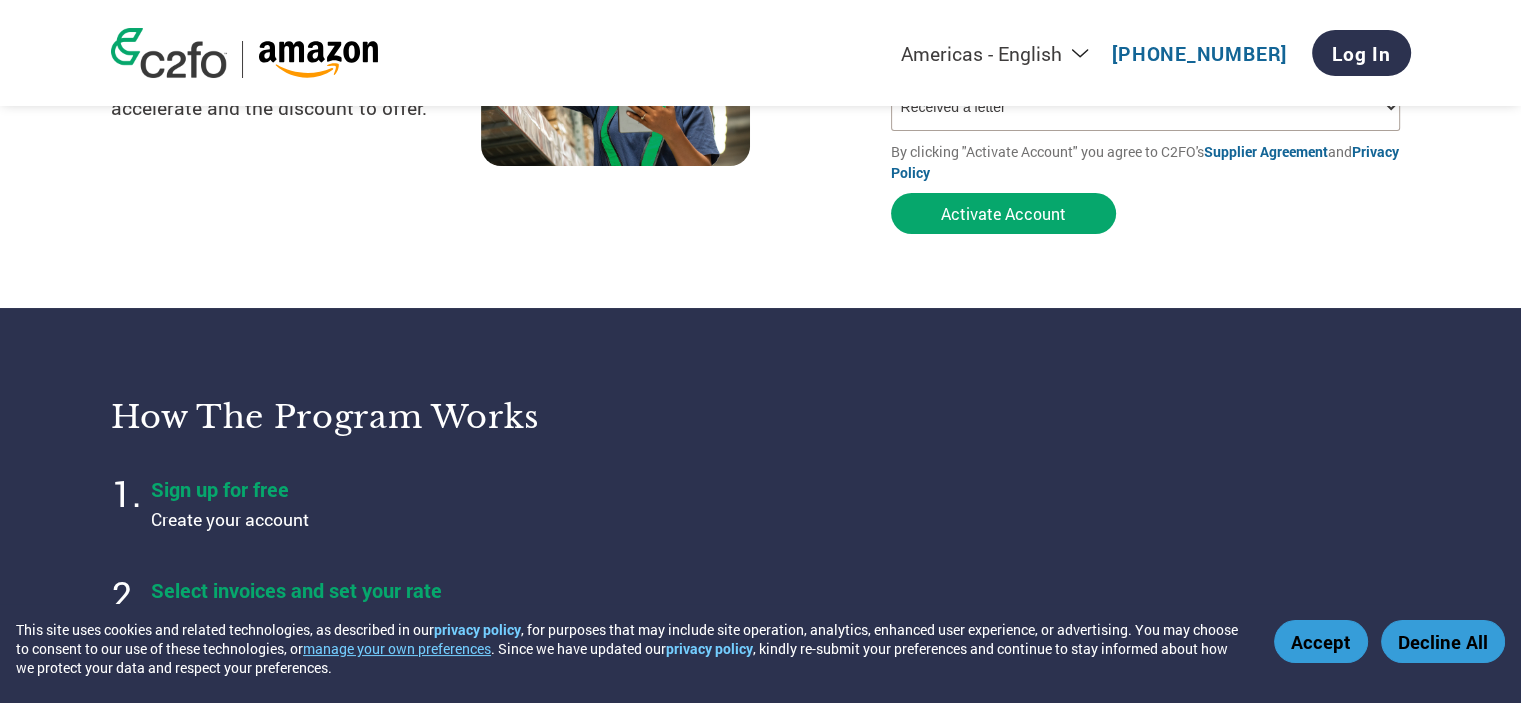 click on "Supplier Agreement" at bounding box center (1266, 151) 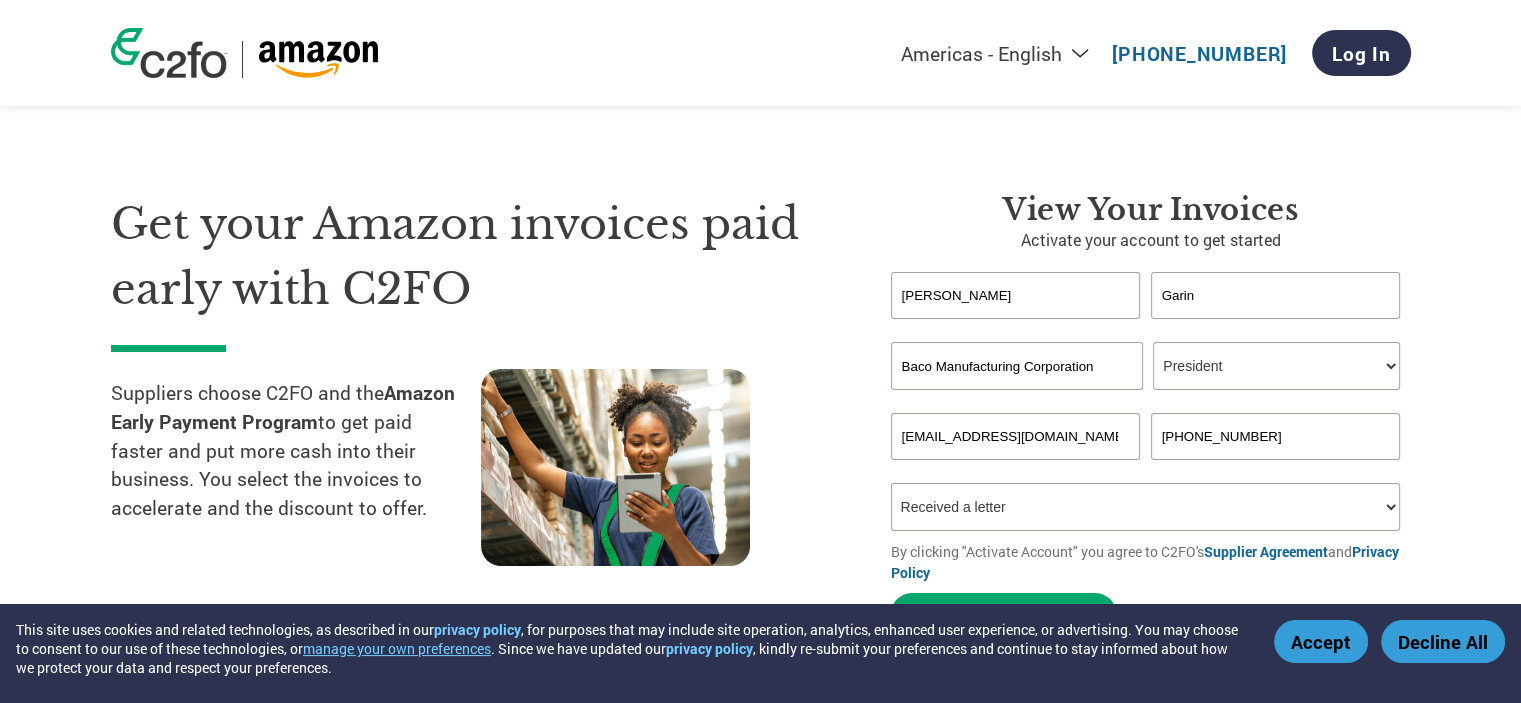 scroll, scrollTop: 200, scrollLeft: 0, axis: vertical 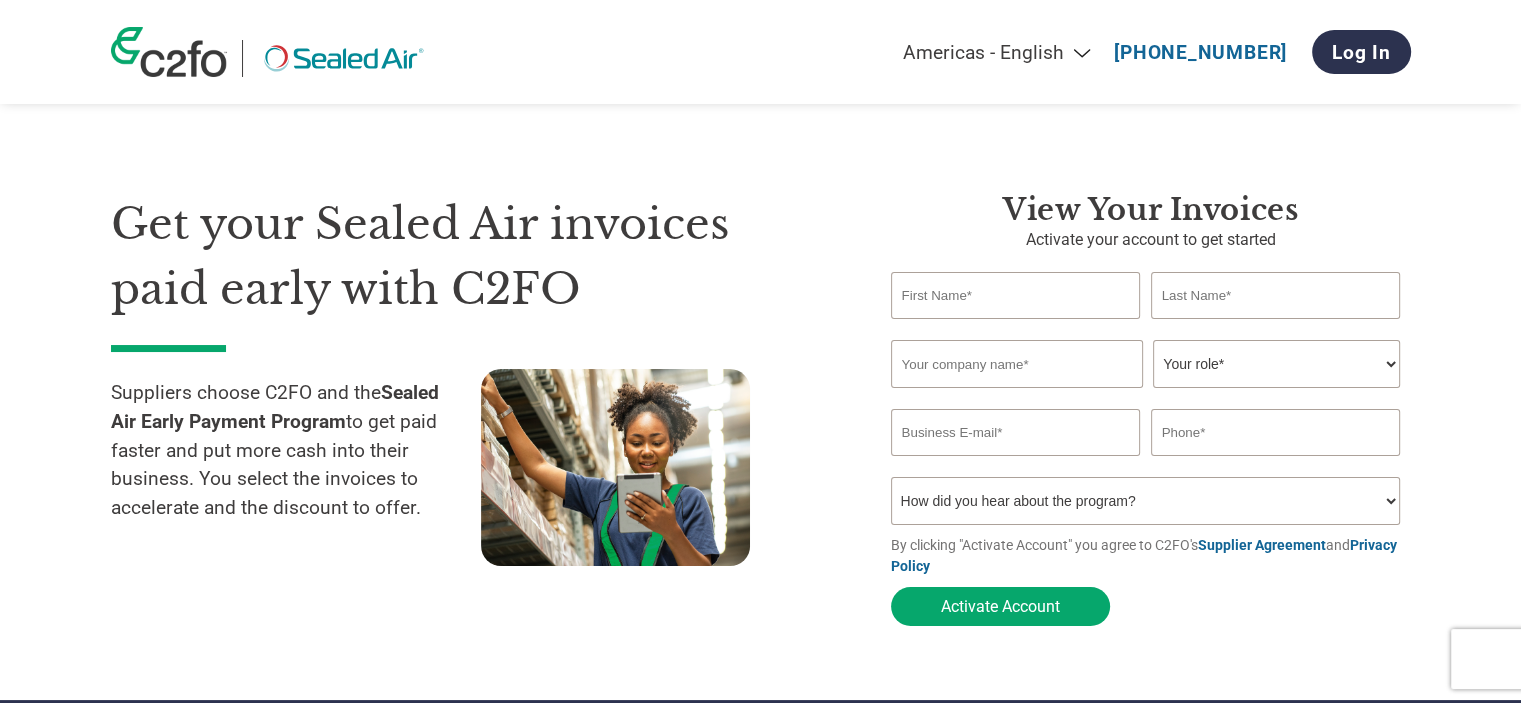 click at bounding box center [1016, 295] 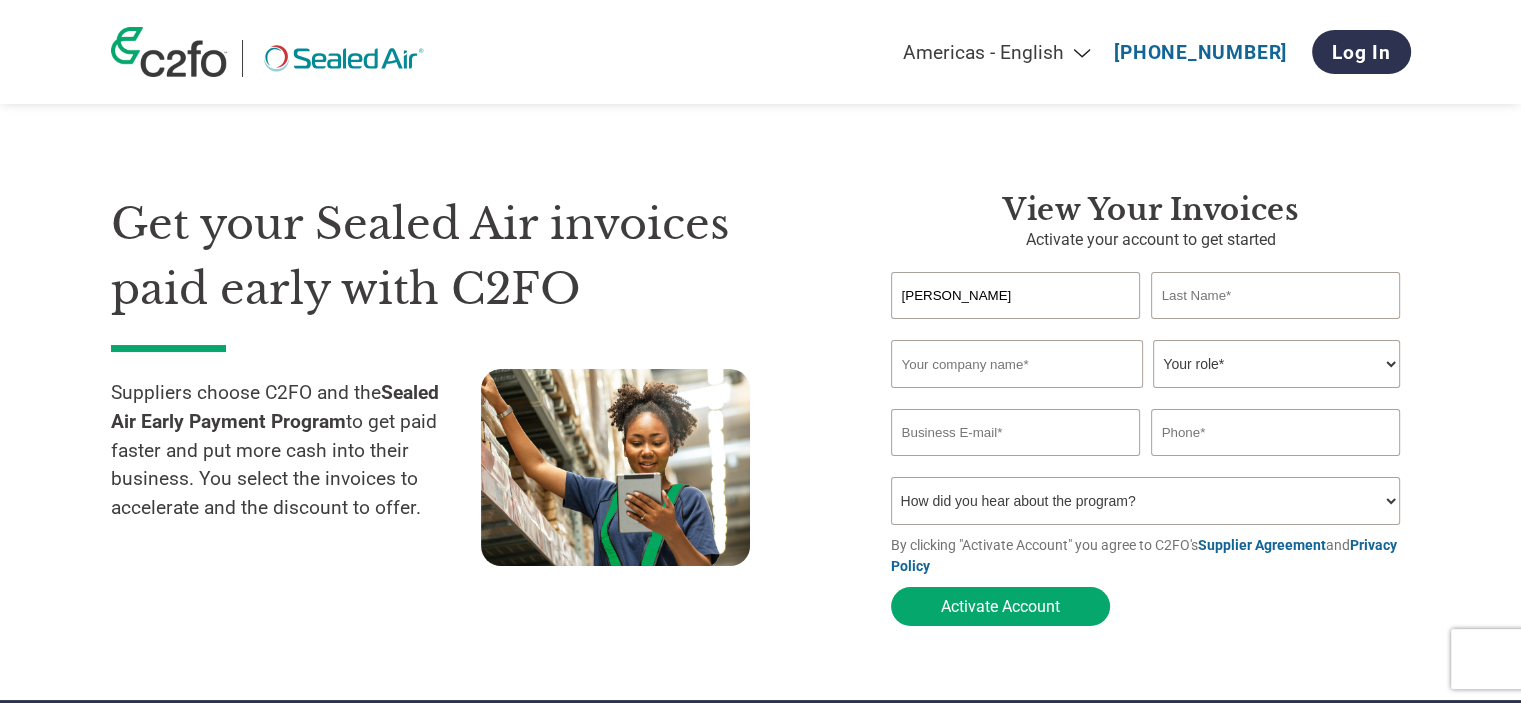 type on "[PERSON_NAME]" 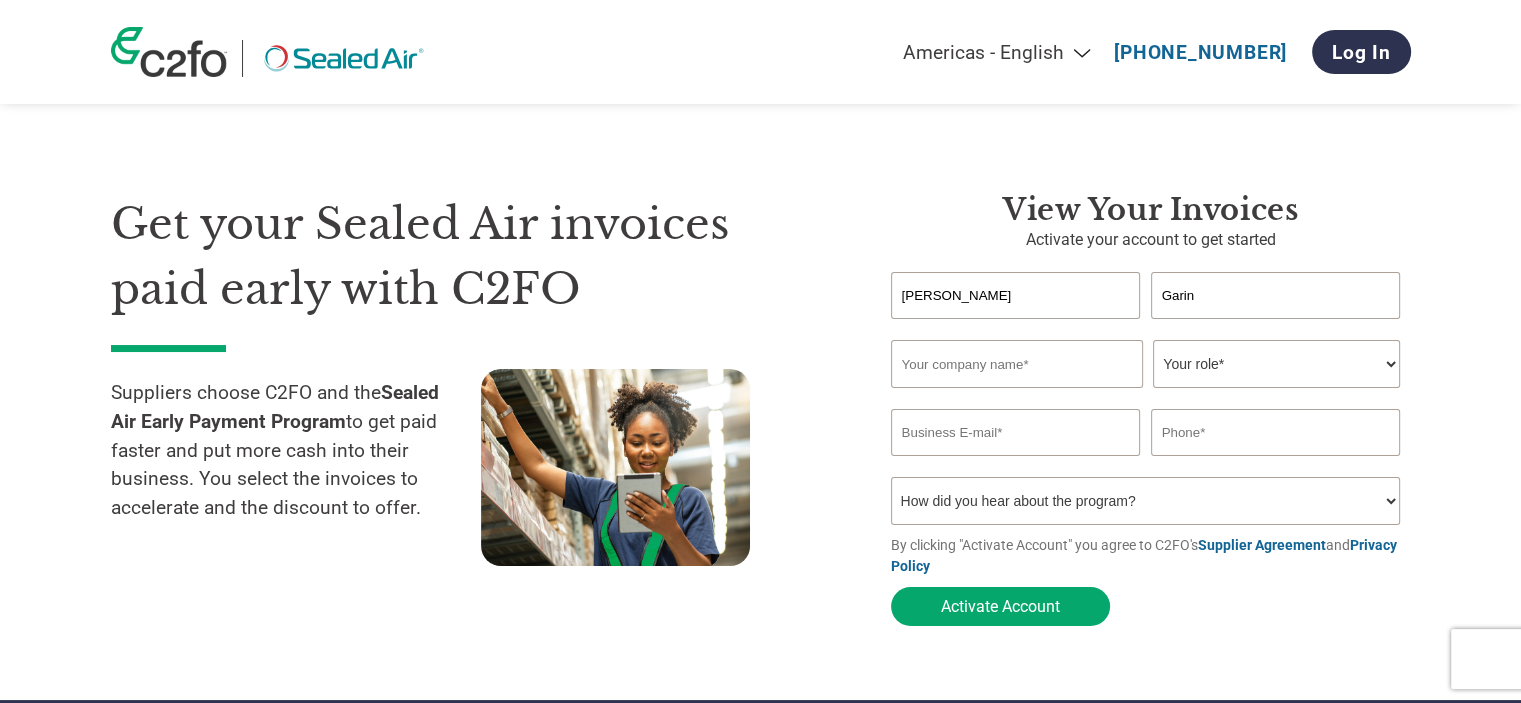 type on "Garin" 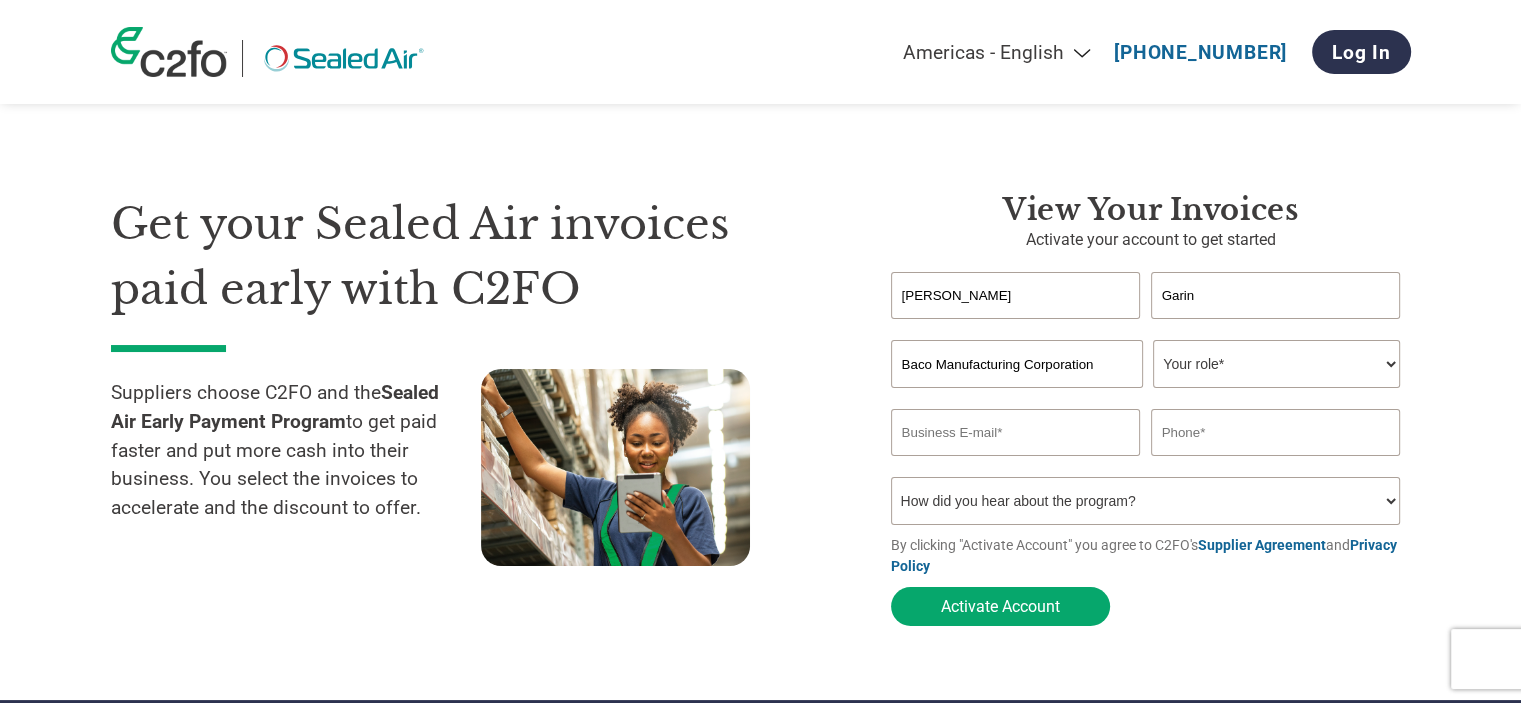type on "Baco Manufacturing Corporation" 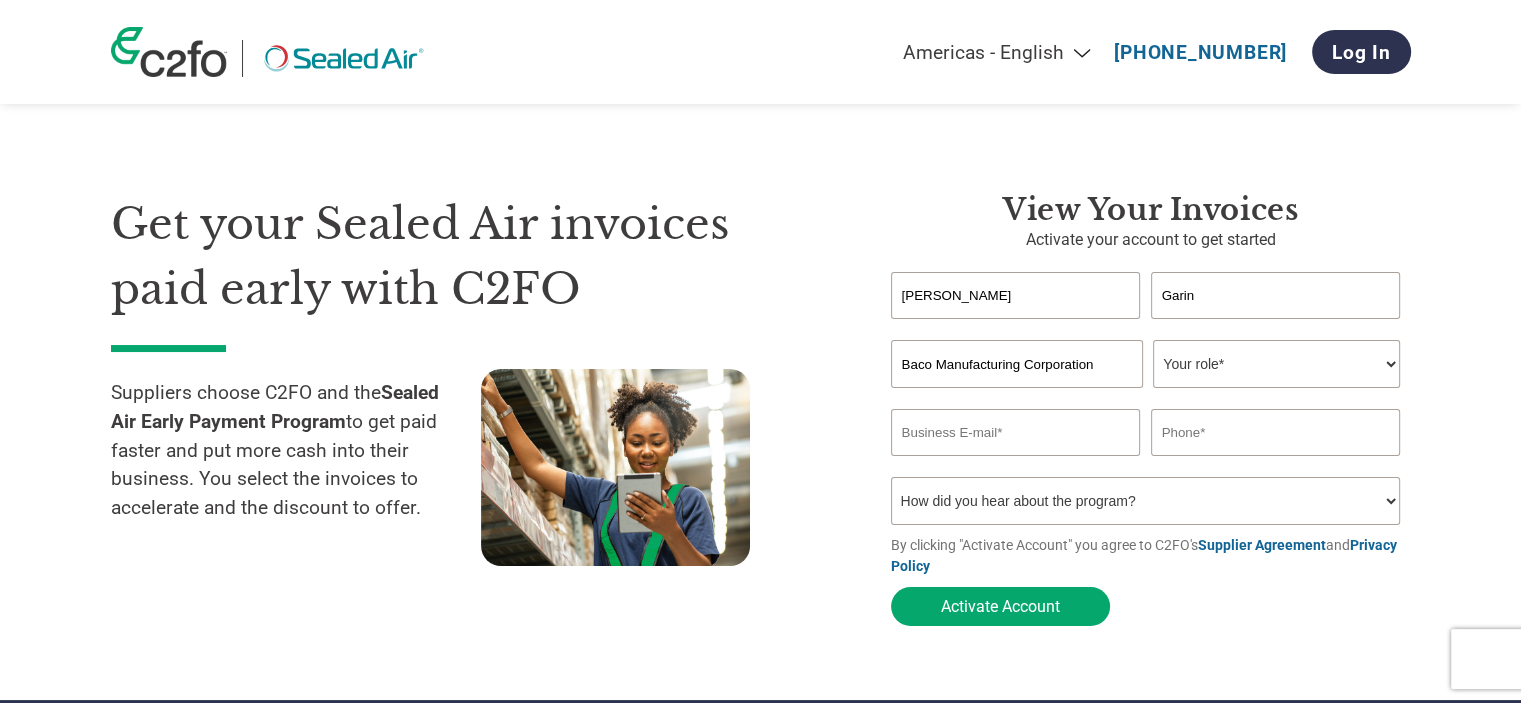 click on "Your role* CFO Controller Credit Manager Finance Director Treasurer CEO President Owner/Founder Accounting Bookkeeper Accounts Receivable Office Manager Other" at bounding box center (1276, 364) 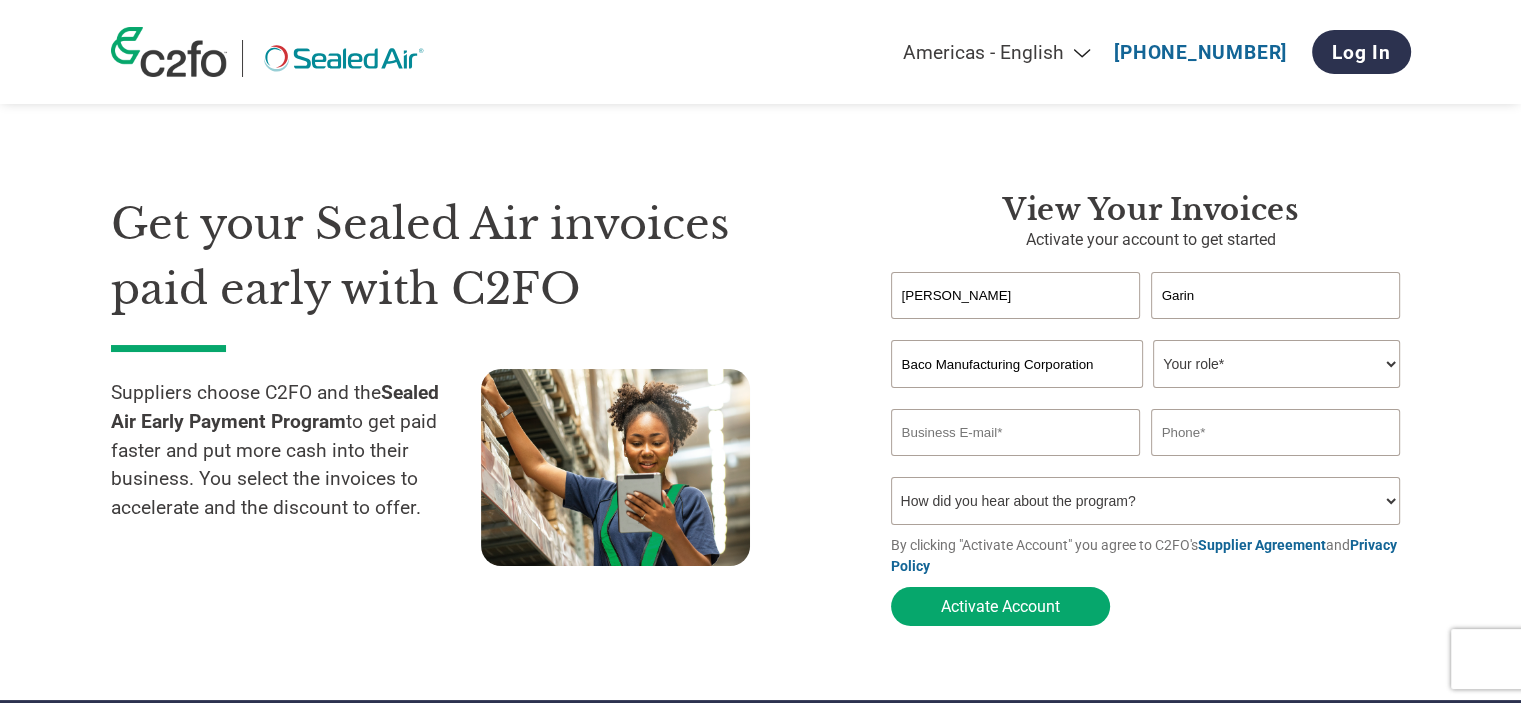 select on "PRESIDENT" 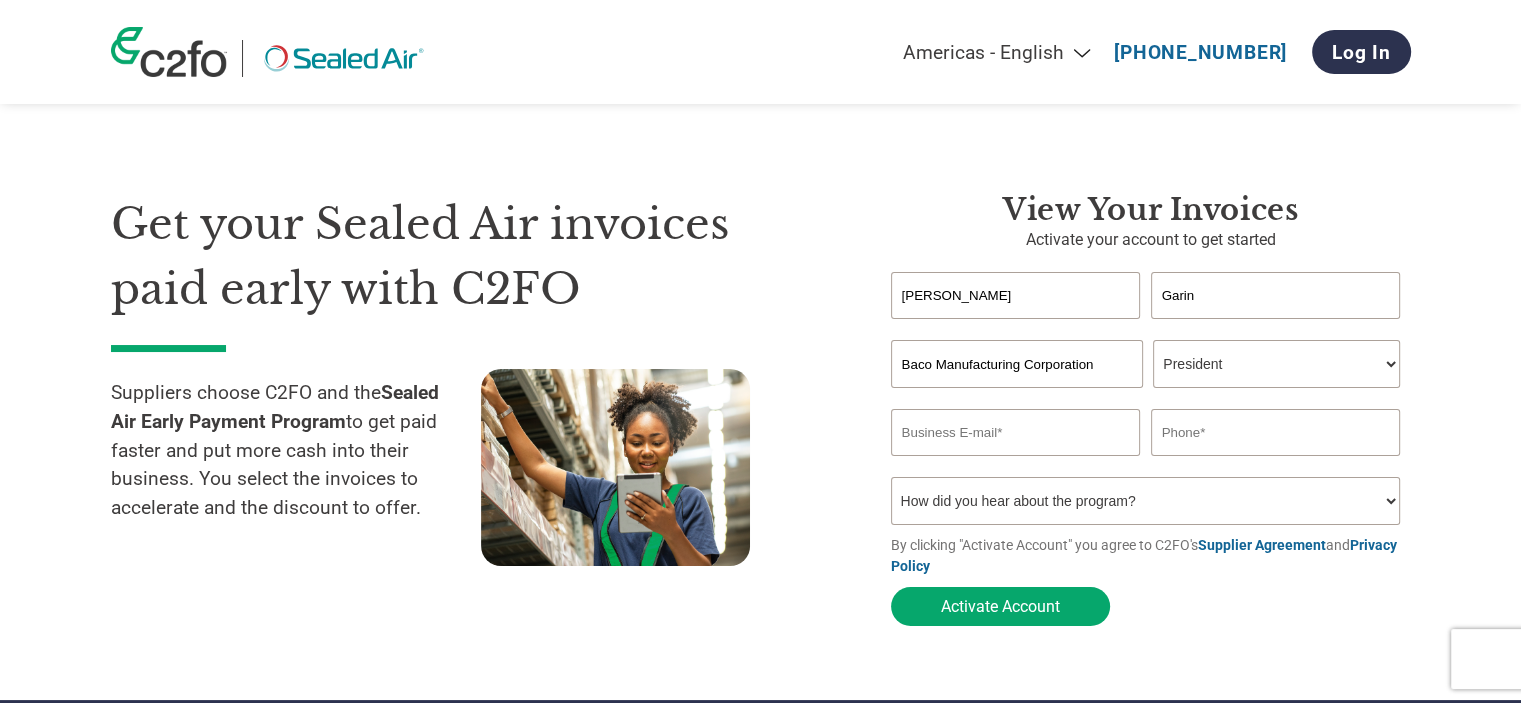 click on "Your role* CFO Controller Credit Manager Finance Director Treasurer CEO President Owner/Founder Accounting Bookkeeper Accounts Receivable Office Manager Other" at bounding box center (1276, 364) 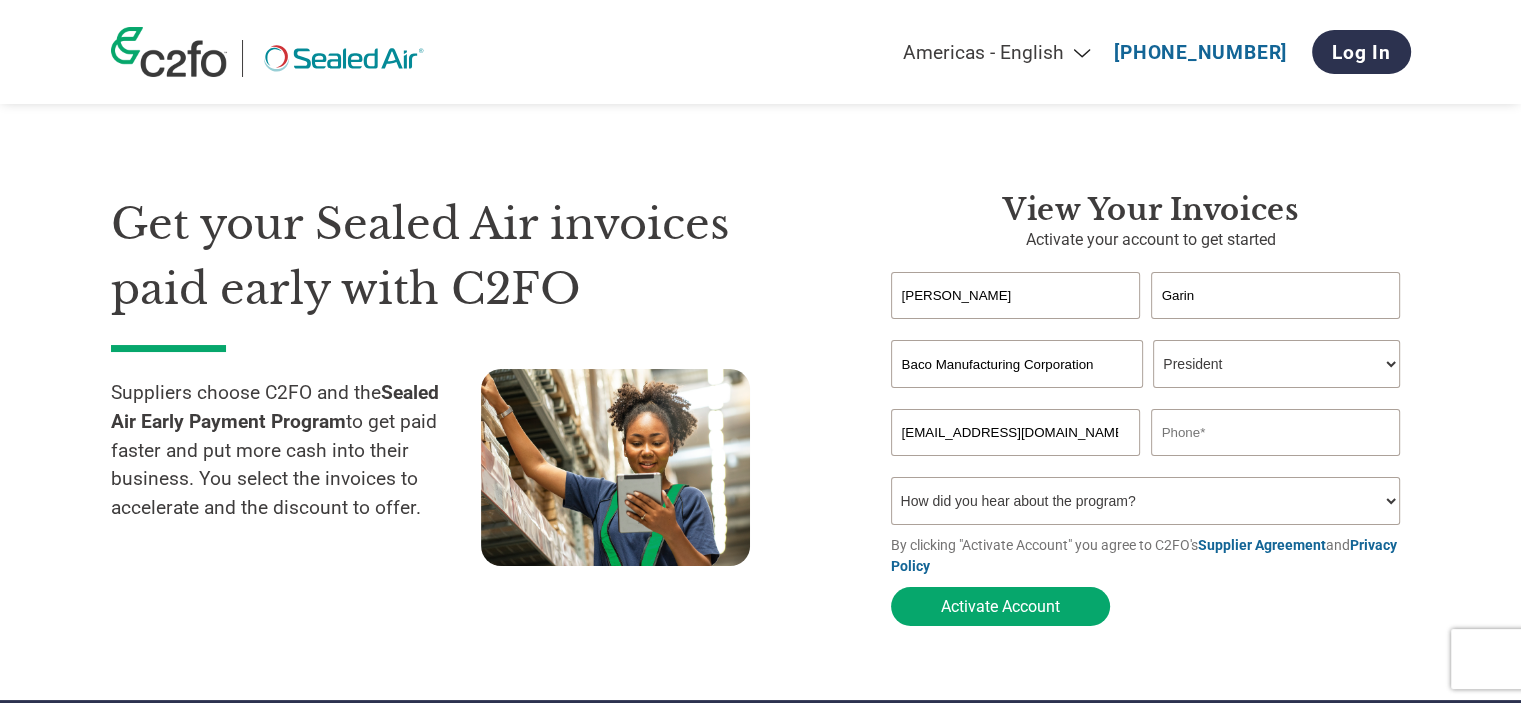 type on "[EMAIL_ADDRESS][DOMAIN_NAME]" 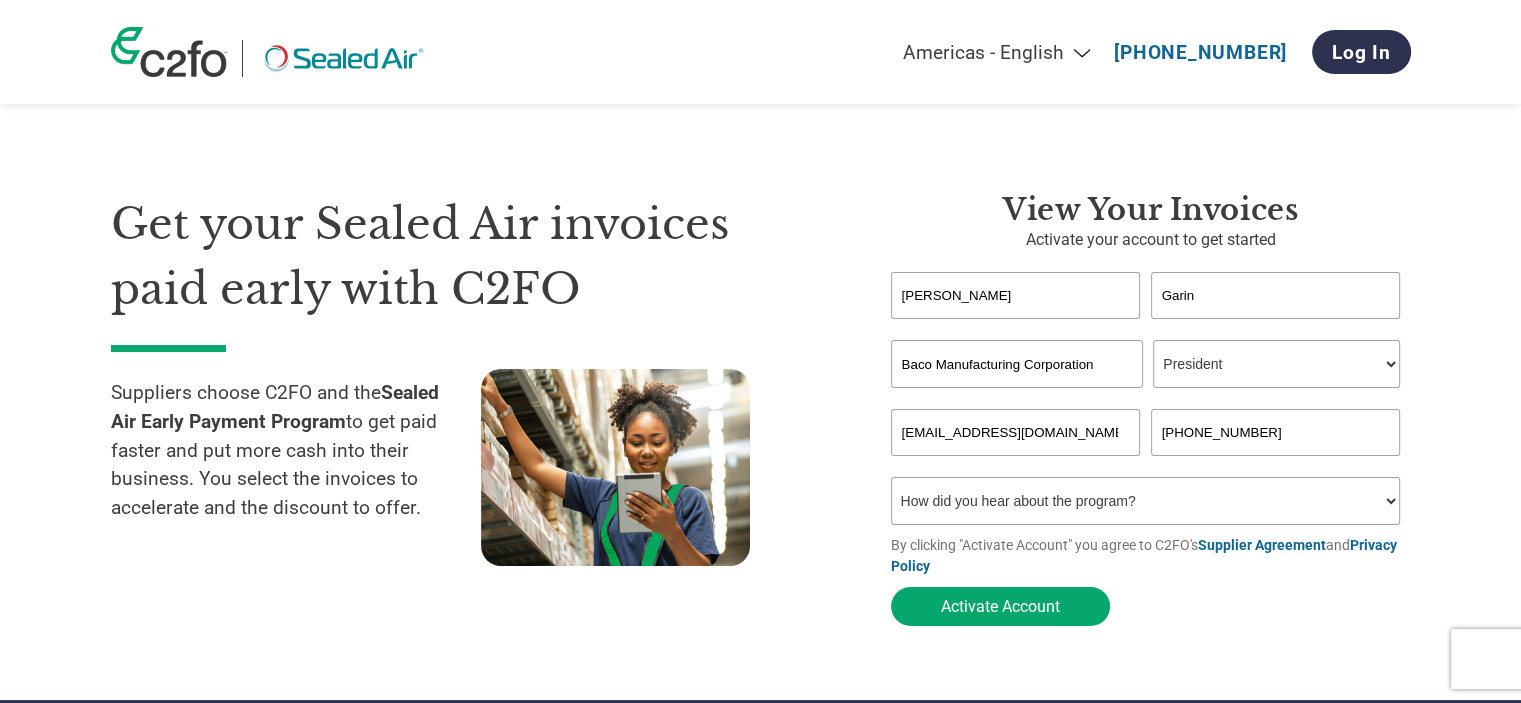 type on "[PHONE_NUMBER]" 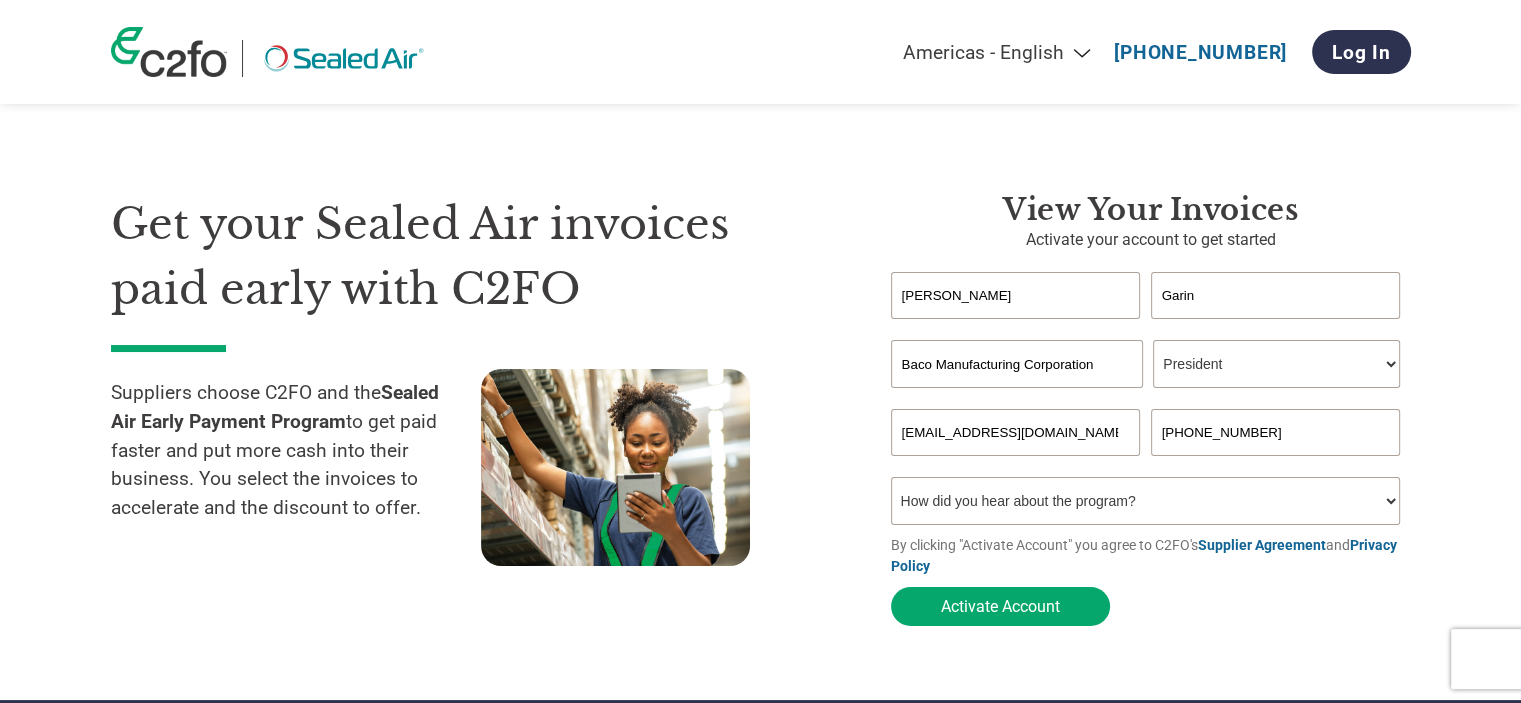 click on "How did you hear about the program? Received a letter Email Social Media Online Search Family/Friend/Acquaintance At an event Other" at bounding box center [1146, 501] 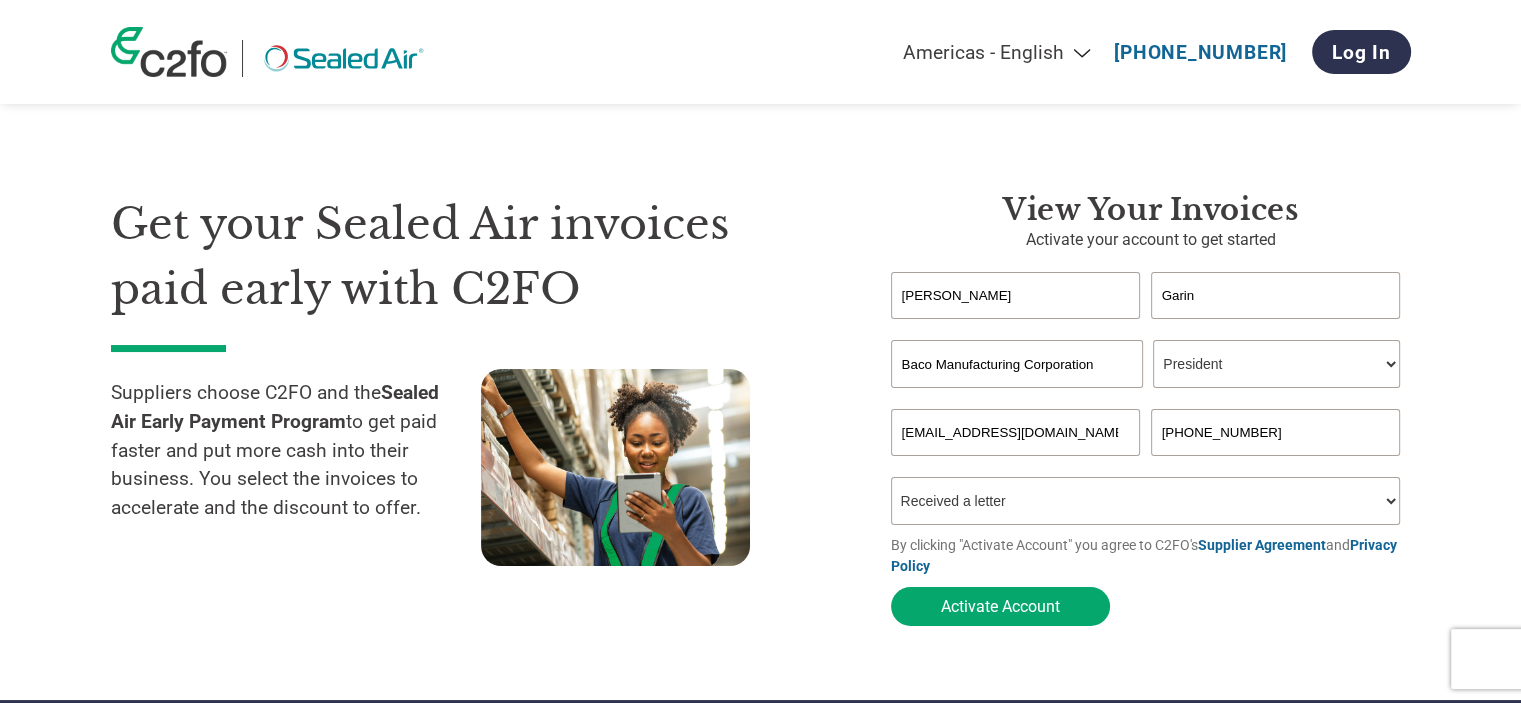 click on "How did you hear about the program? Received a letter Email Social Media Online Search Family/Friend/Acquaintance At an event Other" at bounding box center [1146, 501] 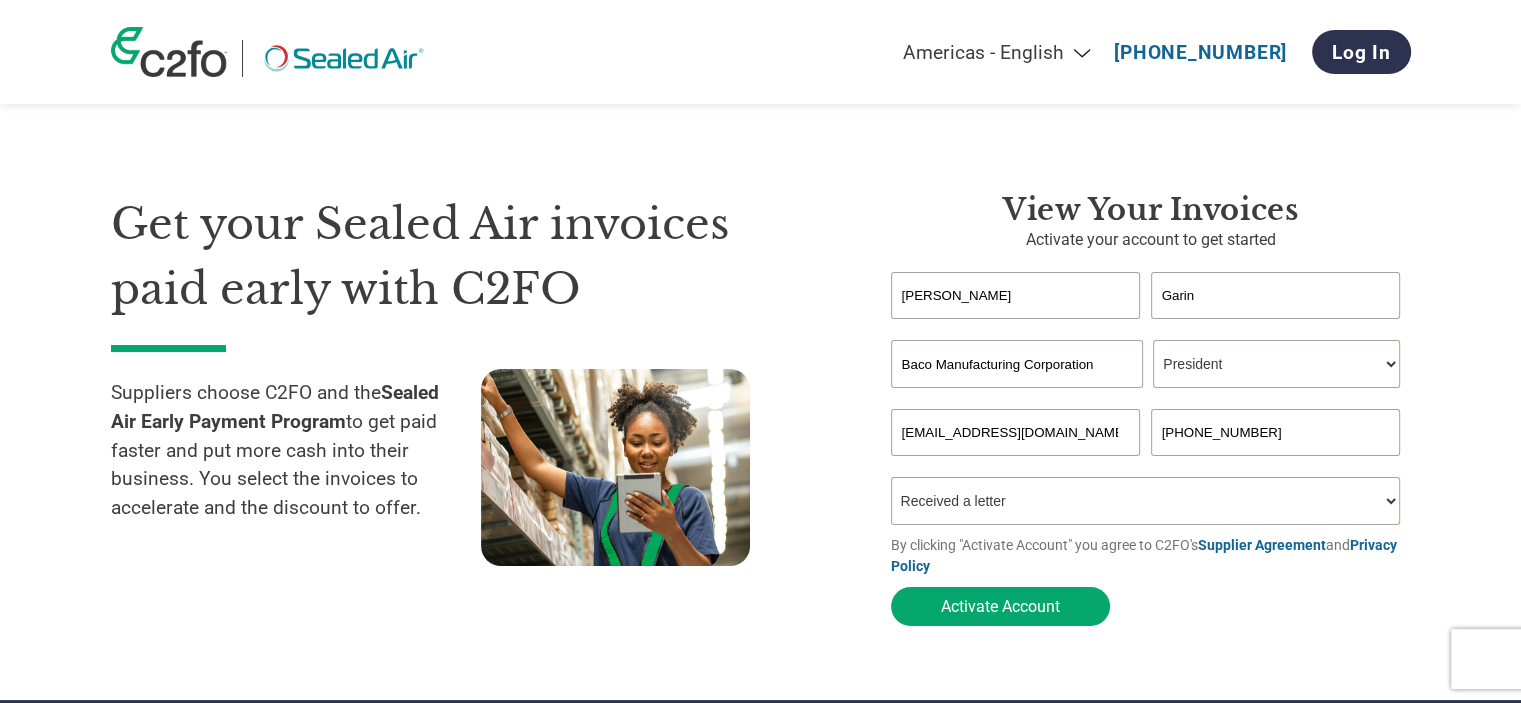 select on "Email" 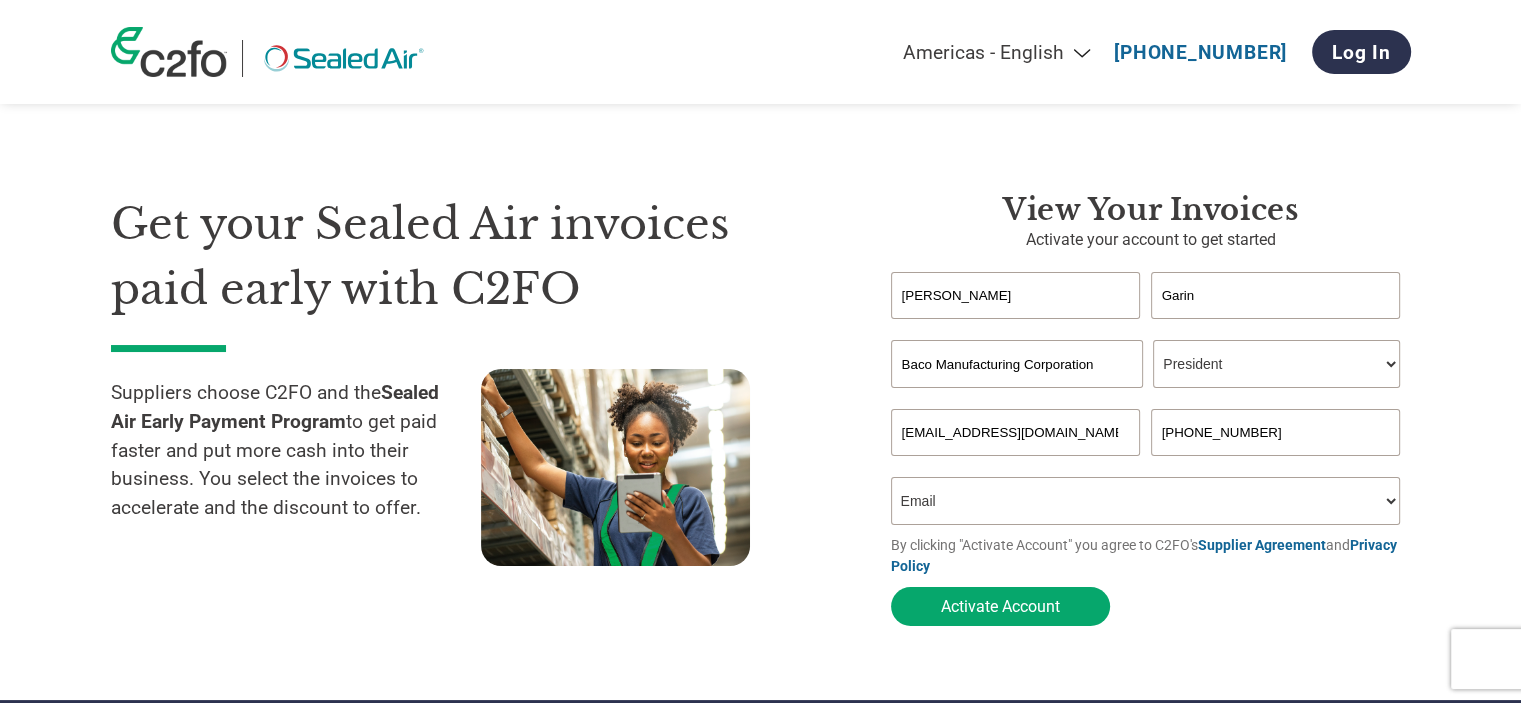 click on "How did you hear about the program? Received a letter Email Social Media Online Search Family/Friend/Acquaintance At an event Other" at bounding box center (1146, 501) 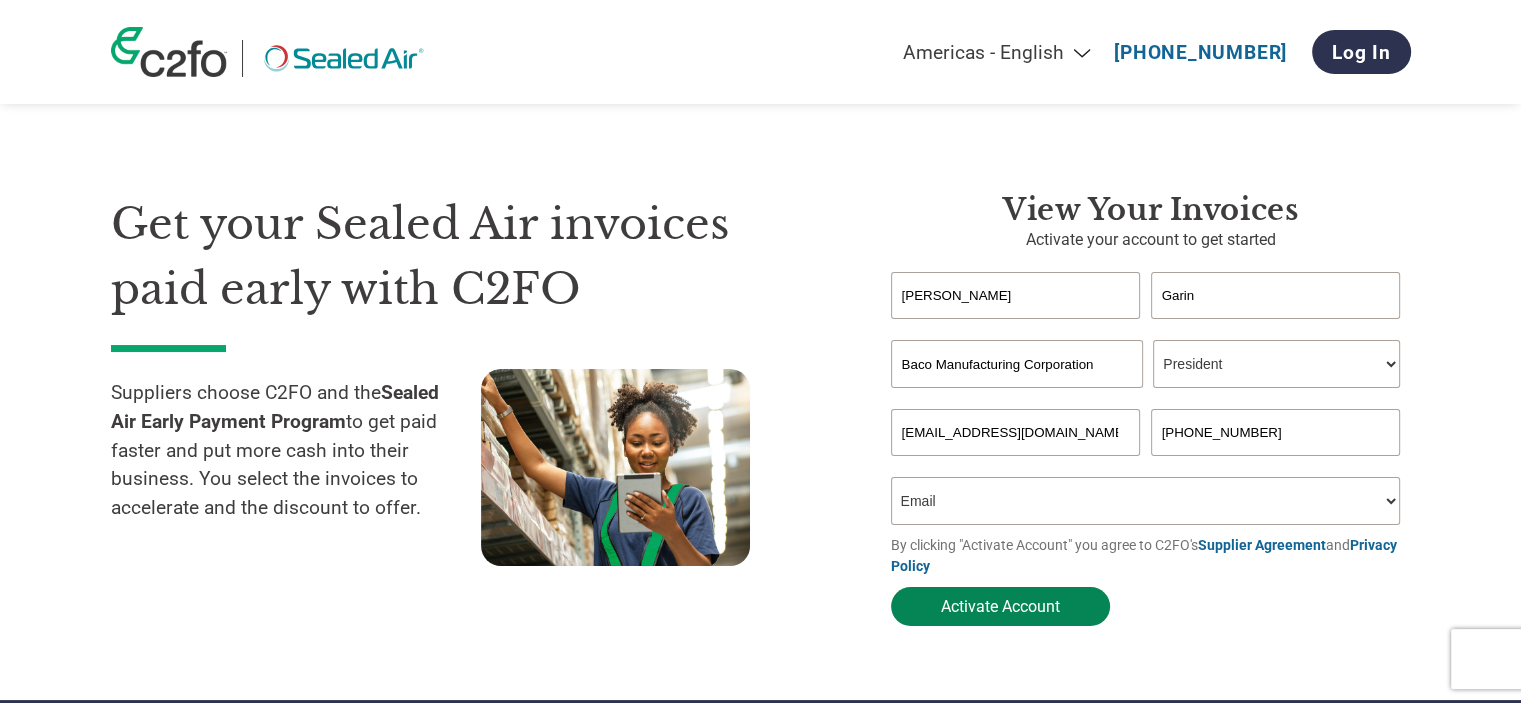 click on "Activate Account" at bounding box center [1000, 606] 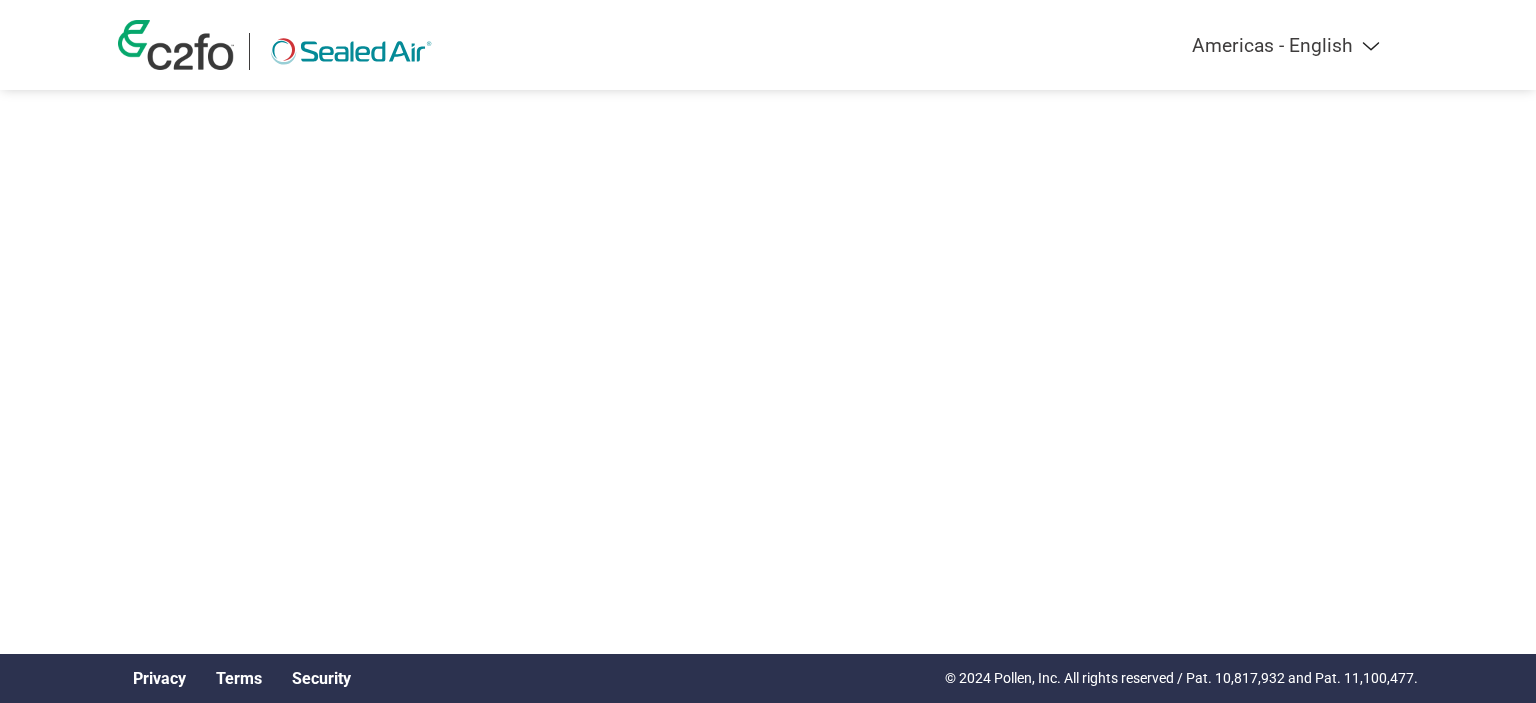 scroll, scrollTop: 0, scrollLeft: 0, axis: both 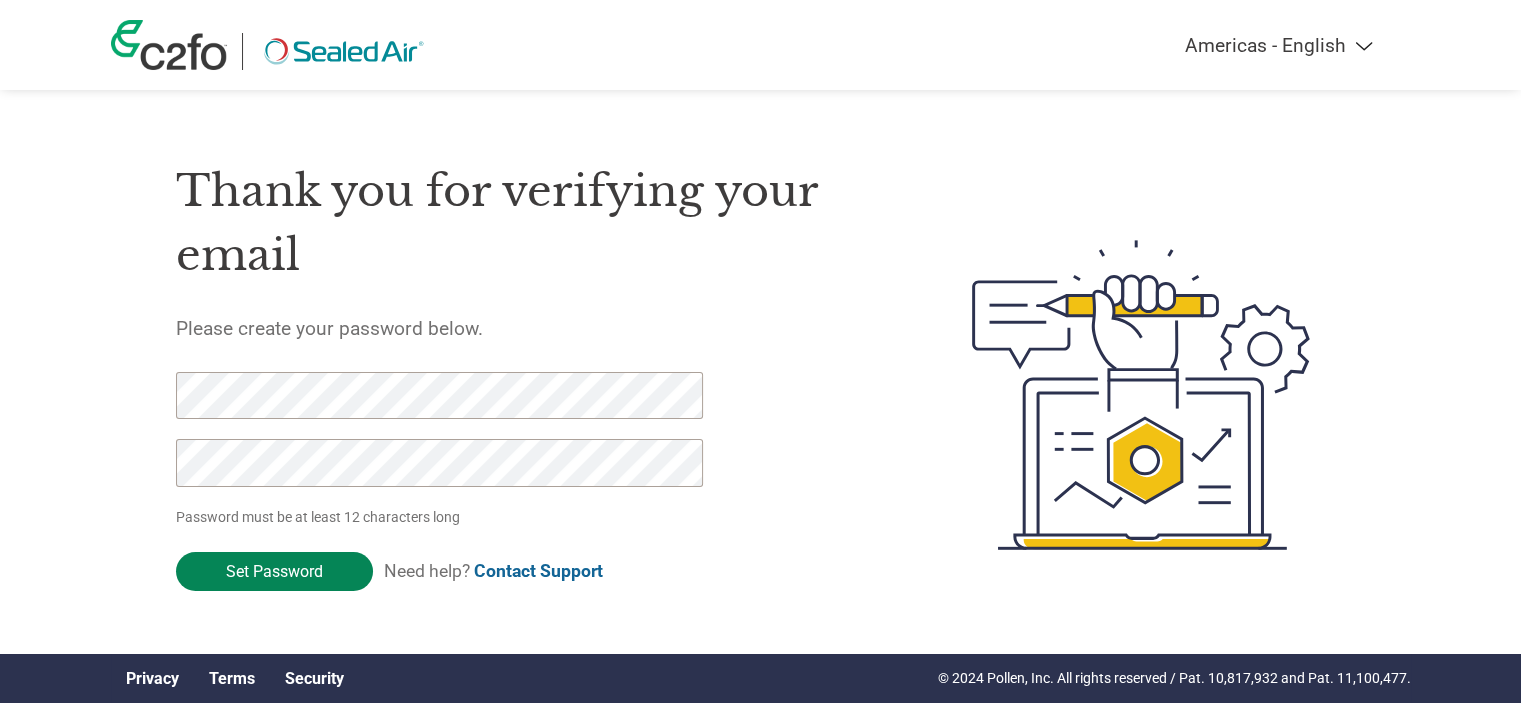 click on "Set Password" 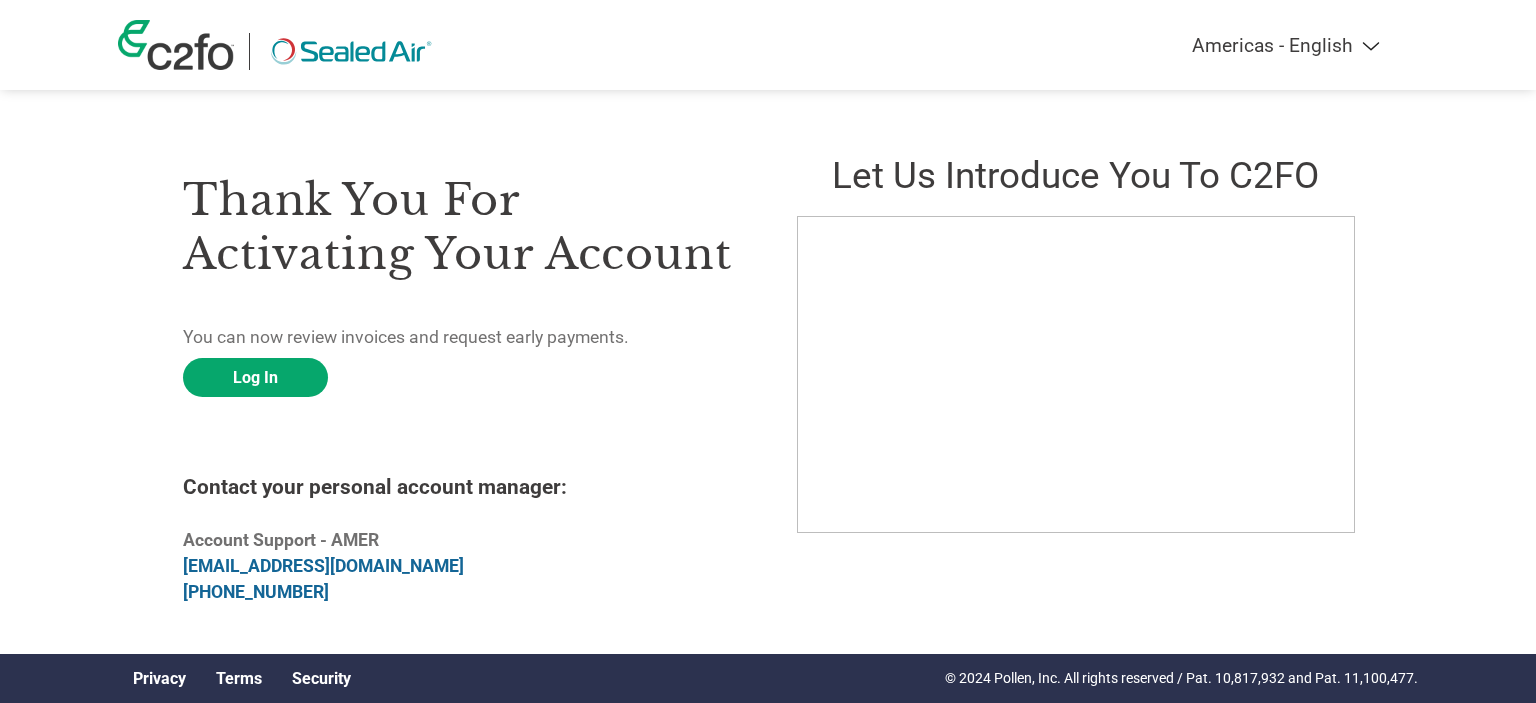 click at bounding box center (351, 51) 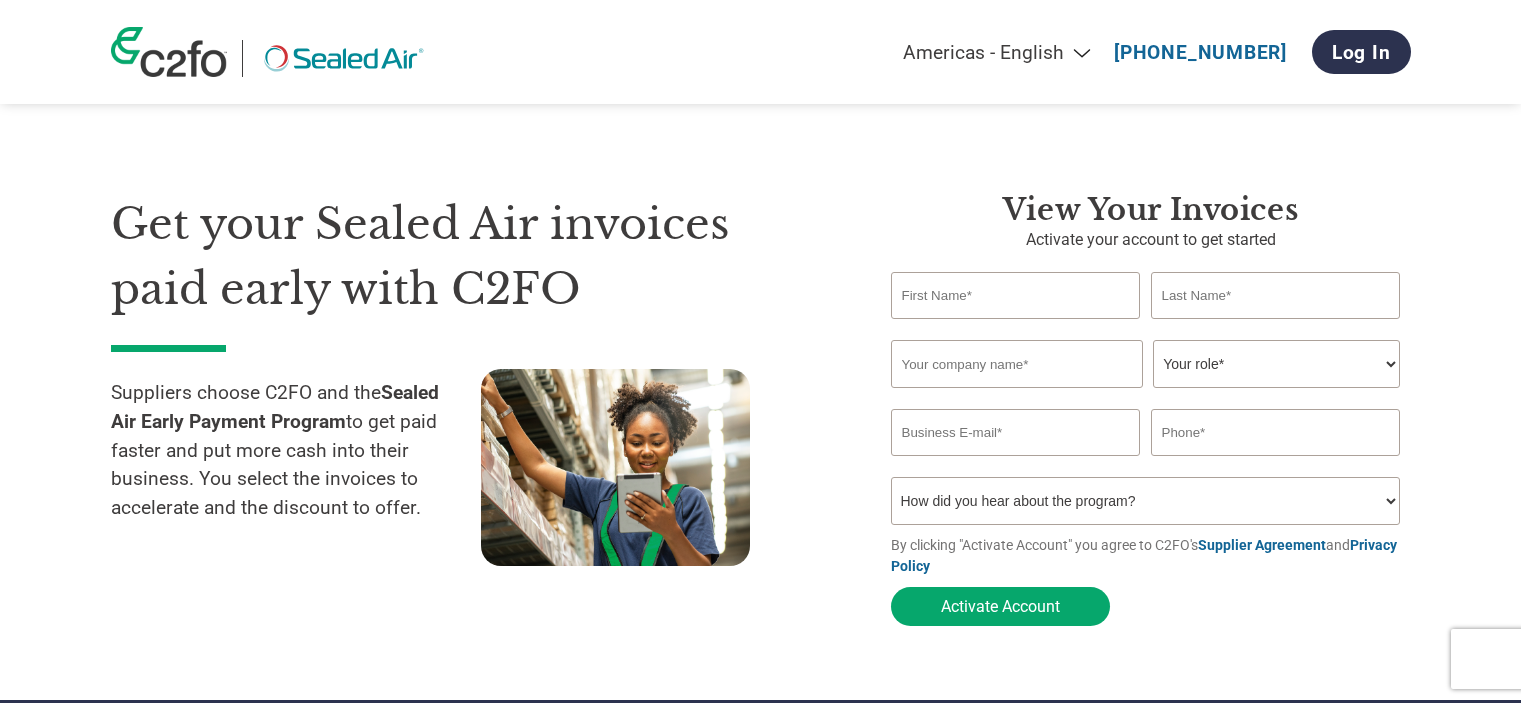 scroll, scrollTop: 0, scrollLeft: 0, axis: both 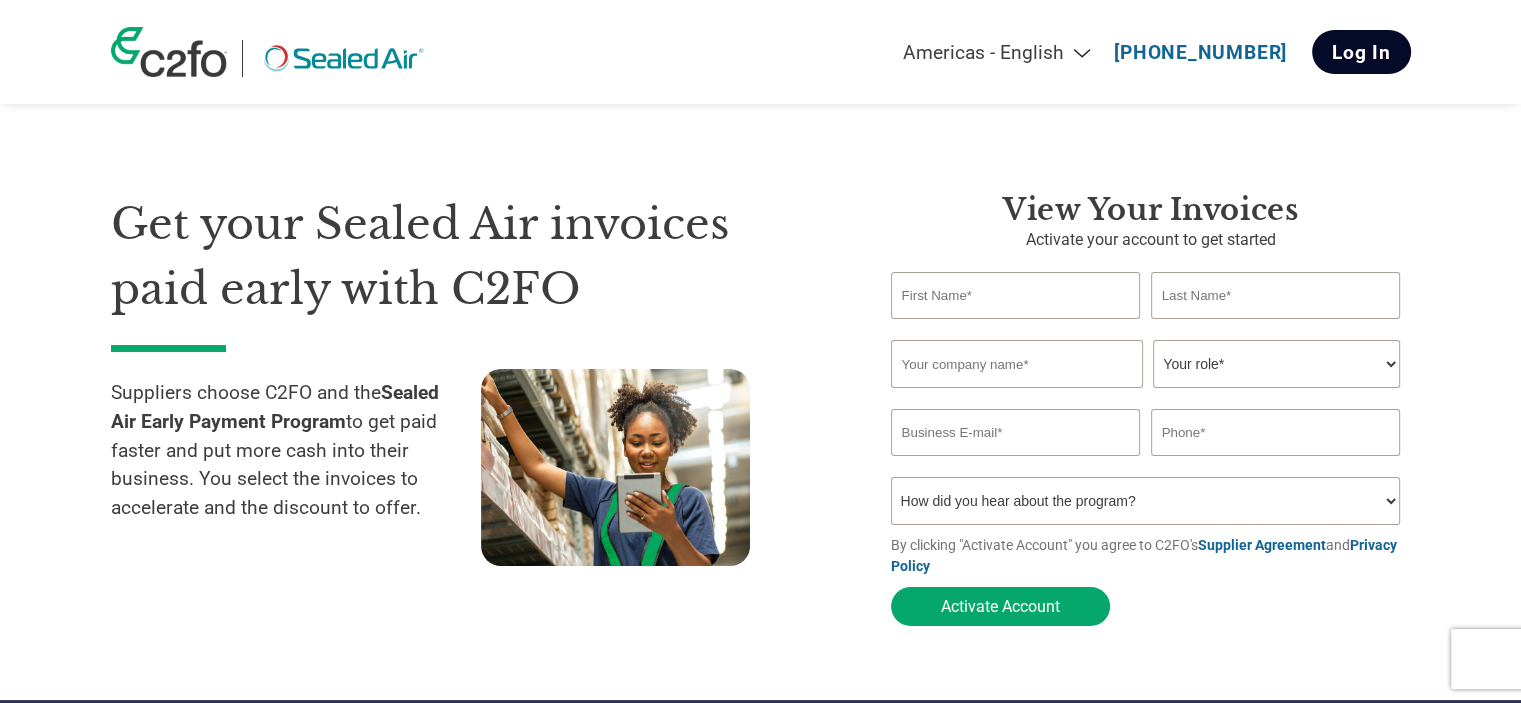 click on "Log In" at bounding box center [1361, 52] 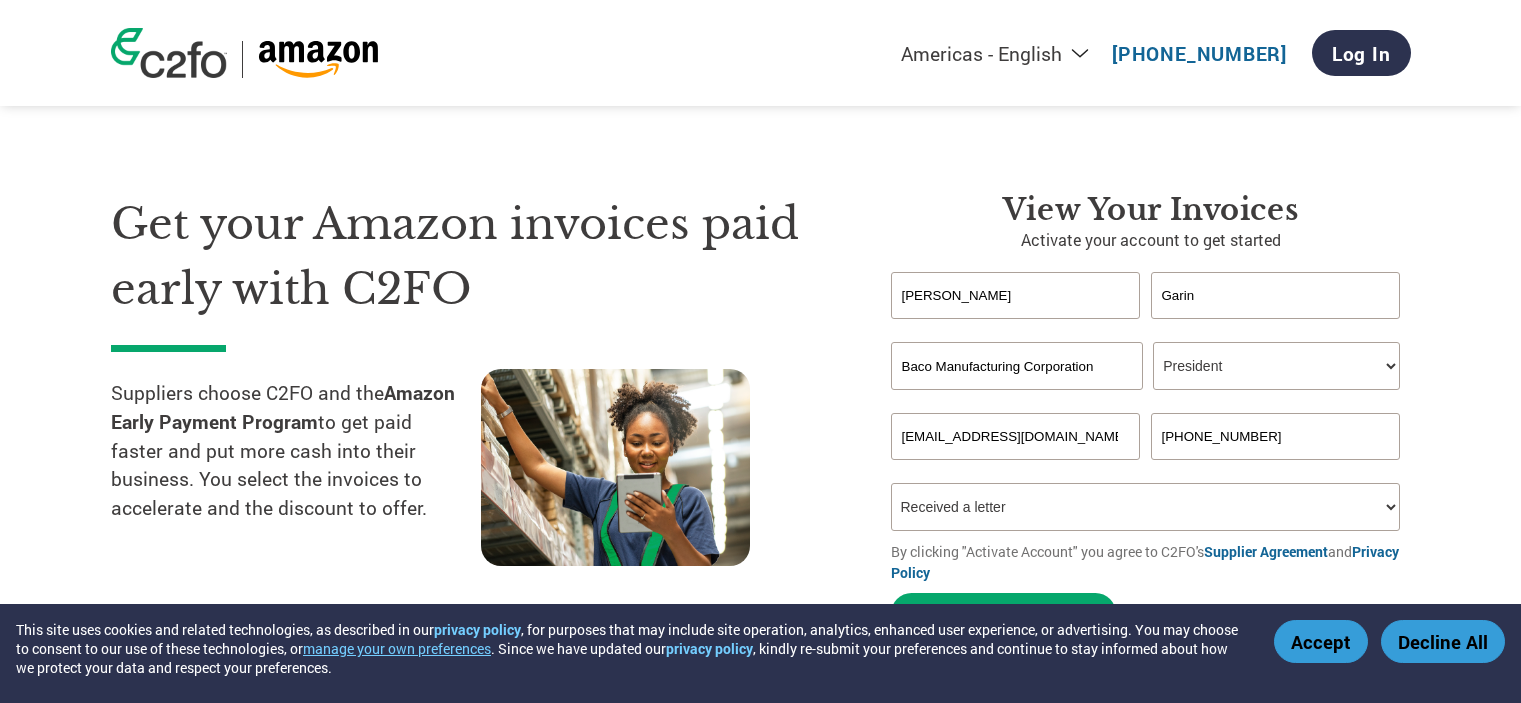 select on "PRESIDENT" 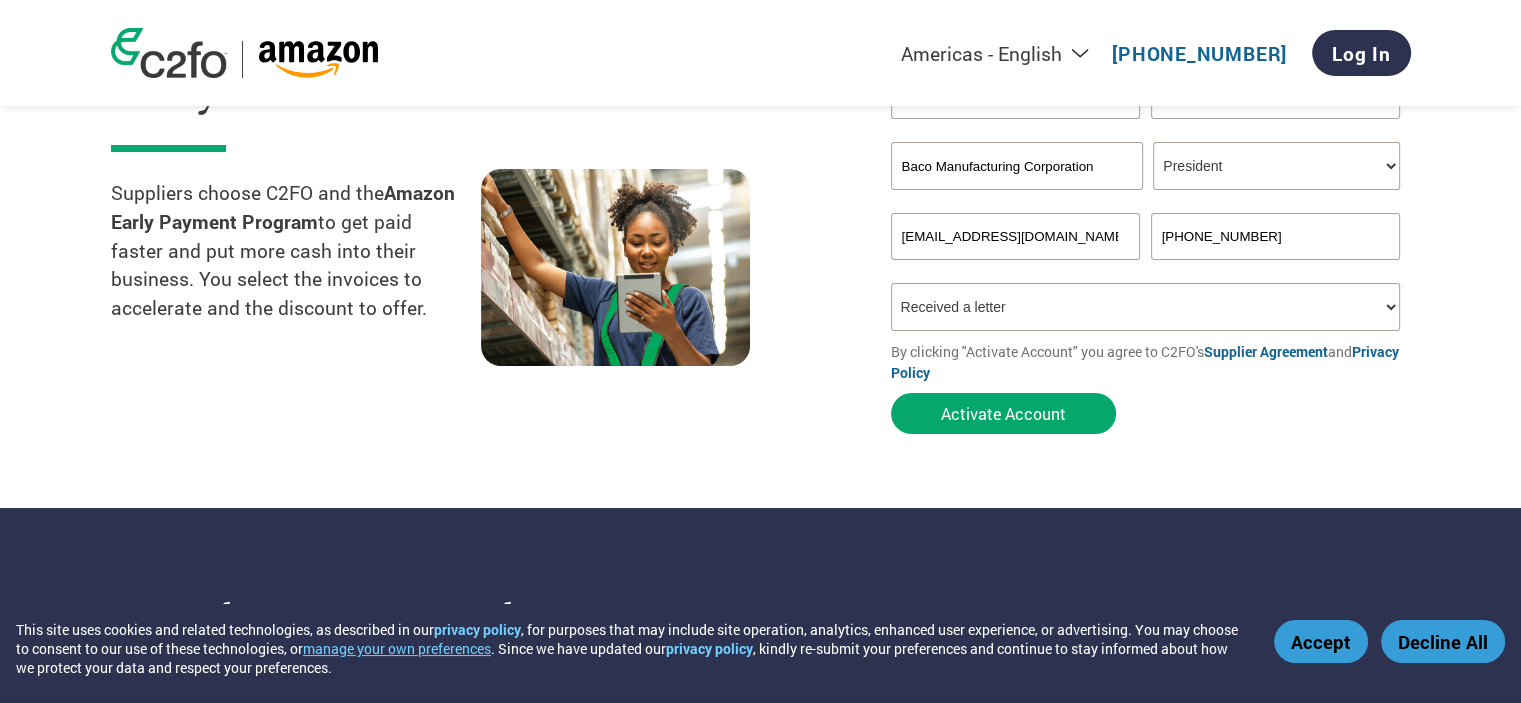 scroll, scrollTop: 0, scrollLeft: 0, axis: both 